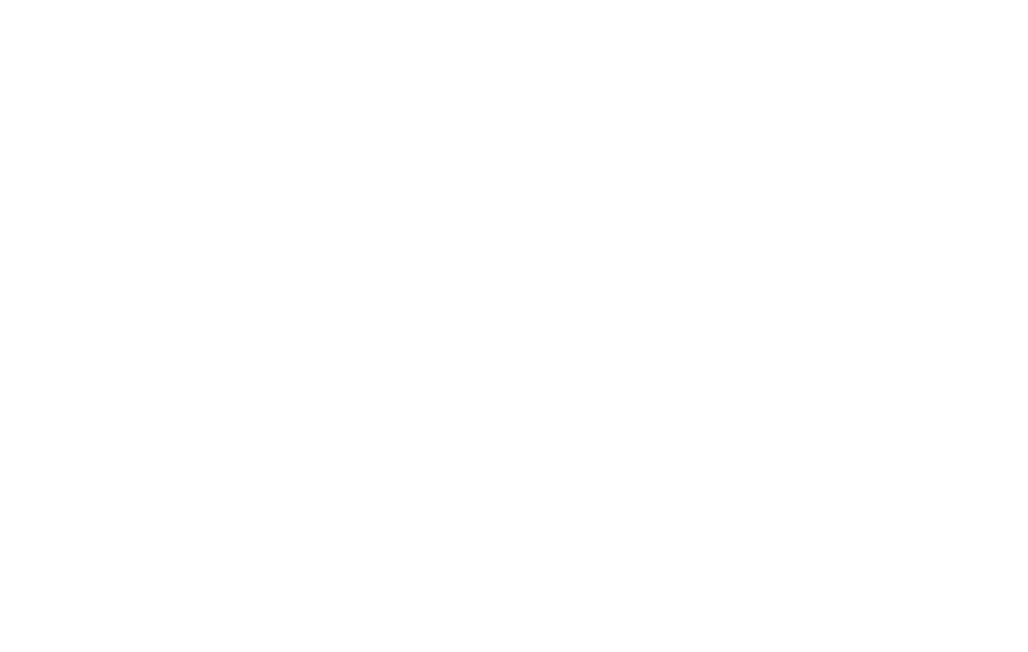 scroll, scrollTop: 0, scrollLeft: 0, axis: both 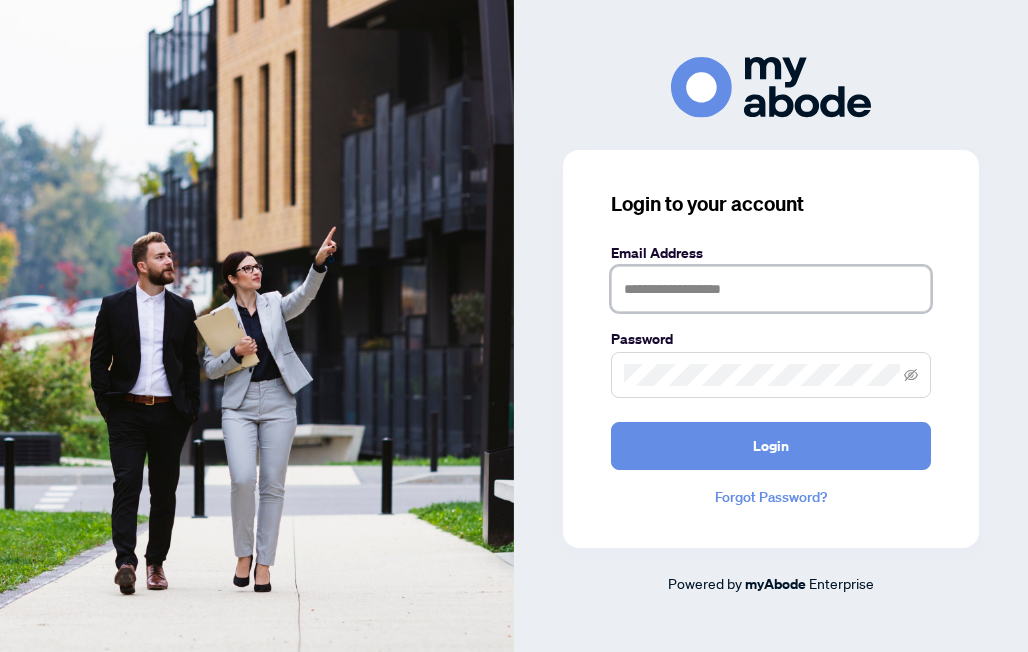 type on "**********" 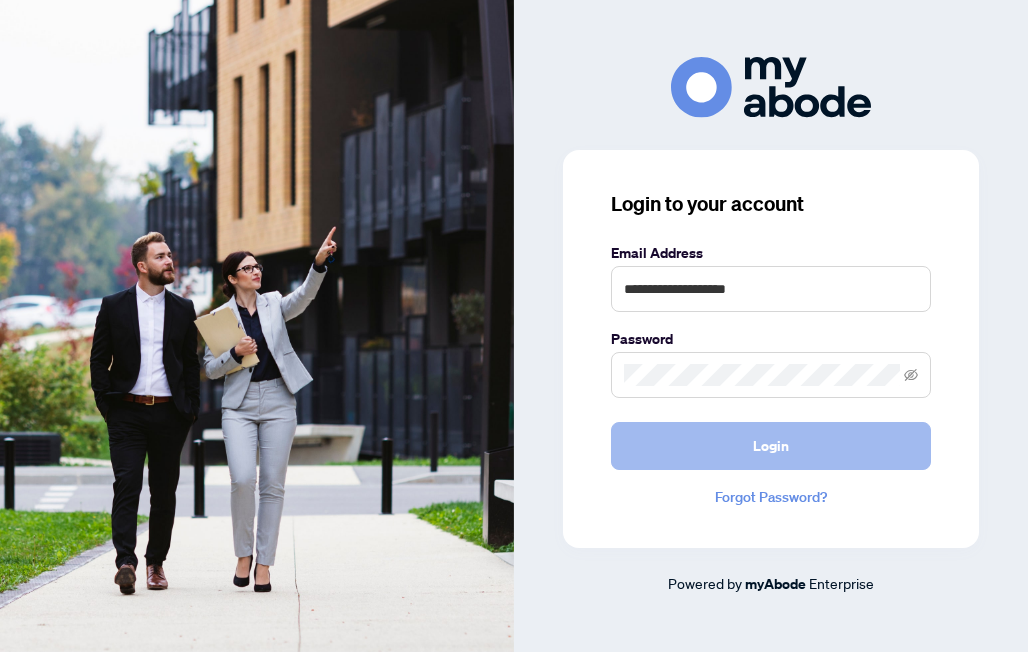 click on "Login" at bounding box center [771, 446] 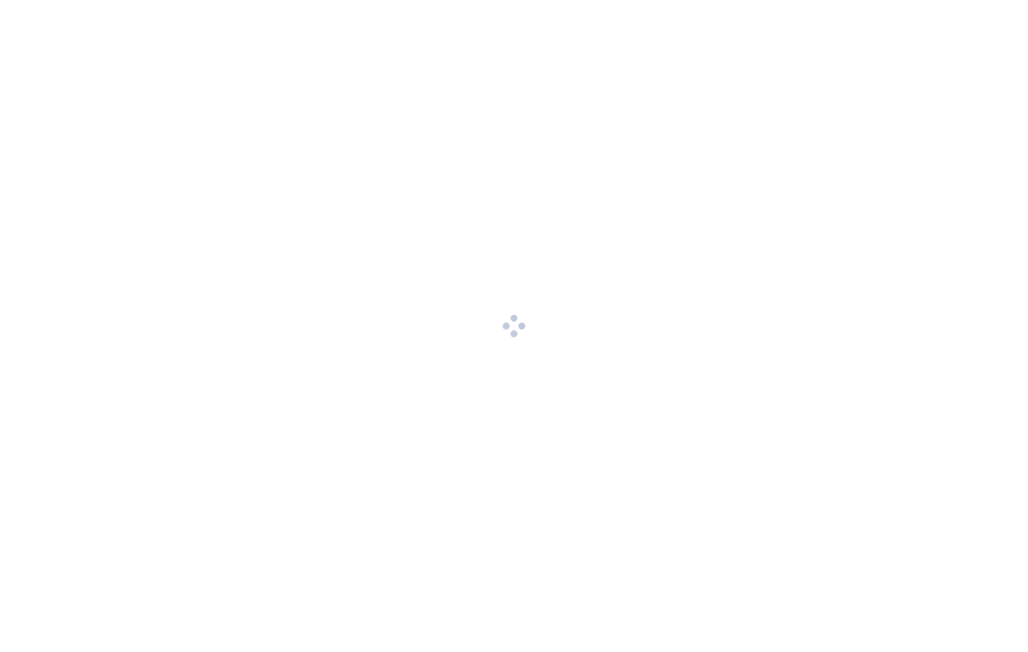 scroll, scrollTop: 0, scrollLeft: 0, axis: both 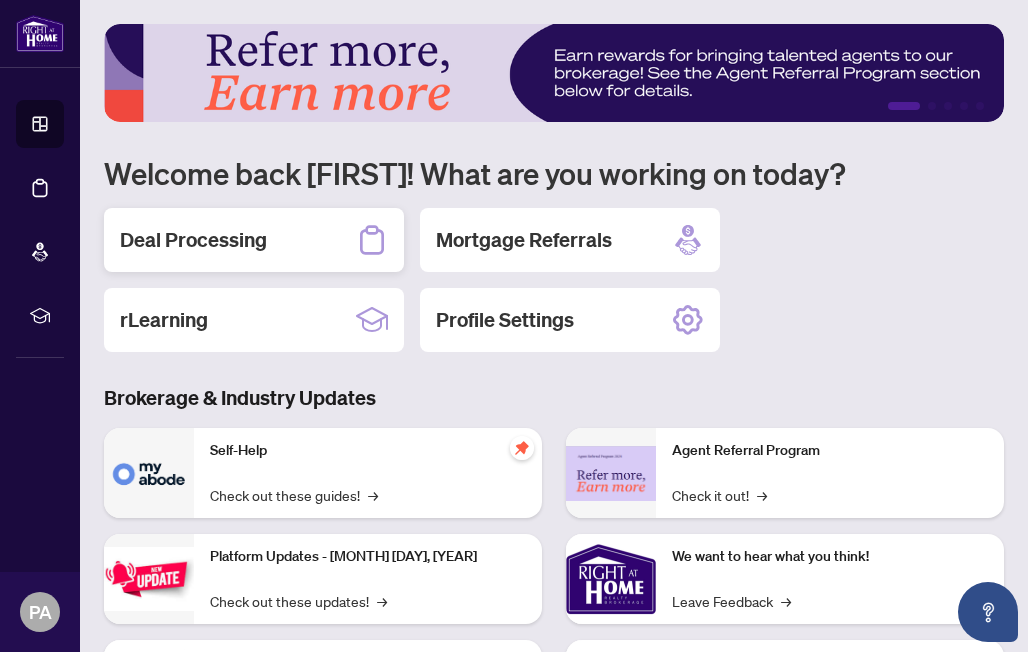 click on "Deal Processing" at bounding box center [193, 240] 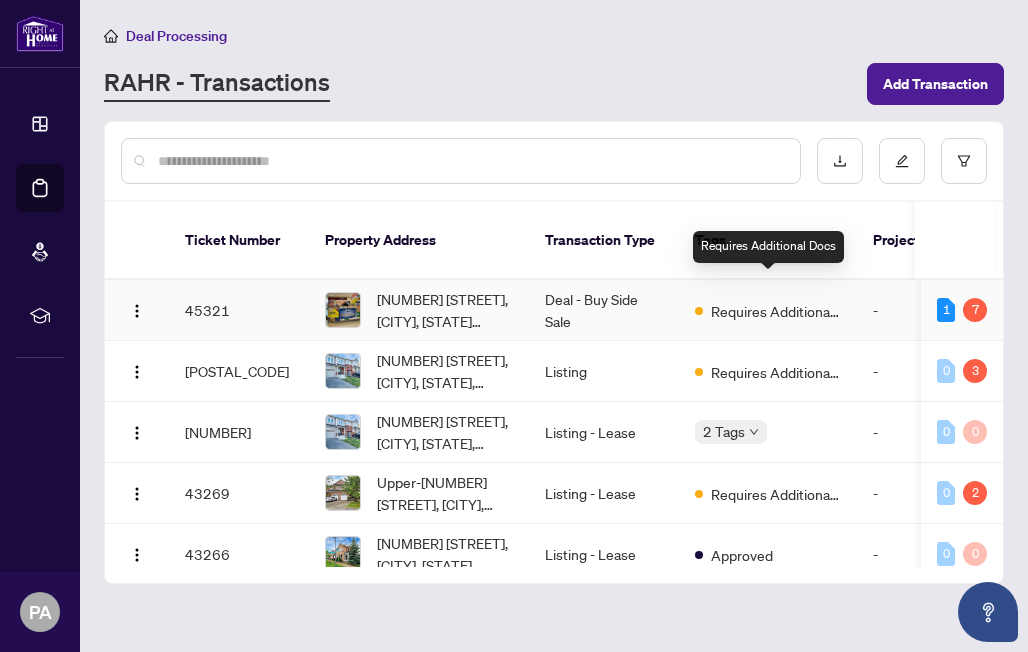 click on "Requires Additional Docs" at bounding box center [776, 311] 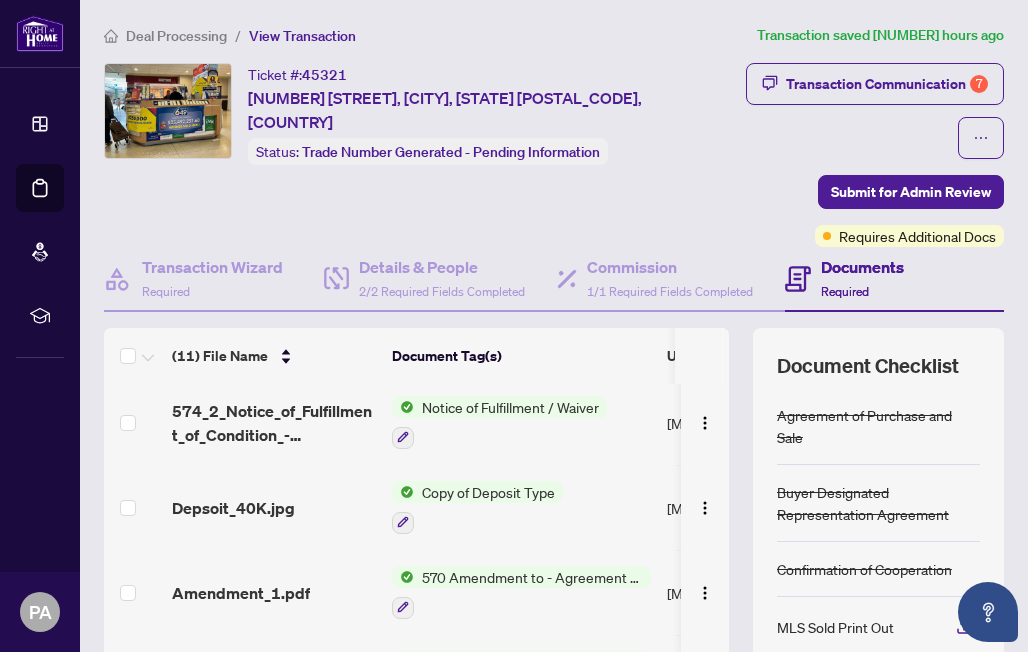 scroll, scrollTop: 75, scrollLeft: 0, axis: vertical 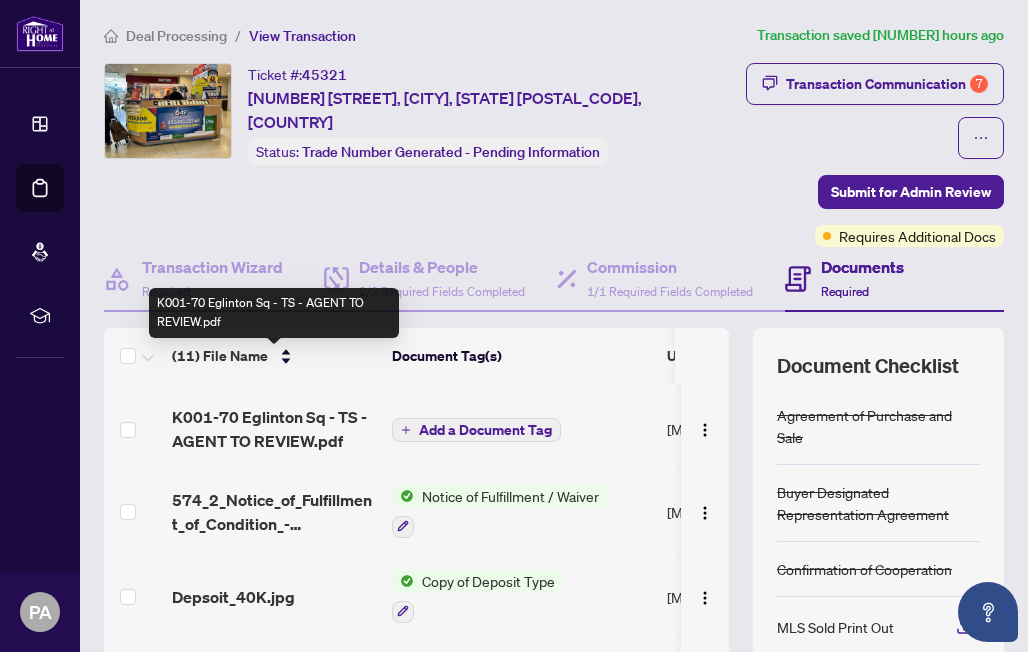 click on "K001-70 Eglinton Sq - TS - AGENT TO REVIEW.pdf" at bounding box center (274, 429) 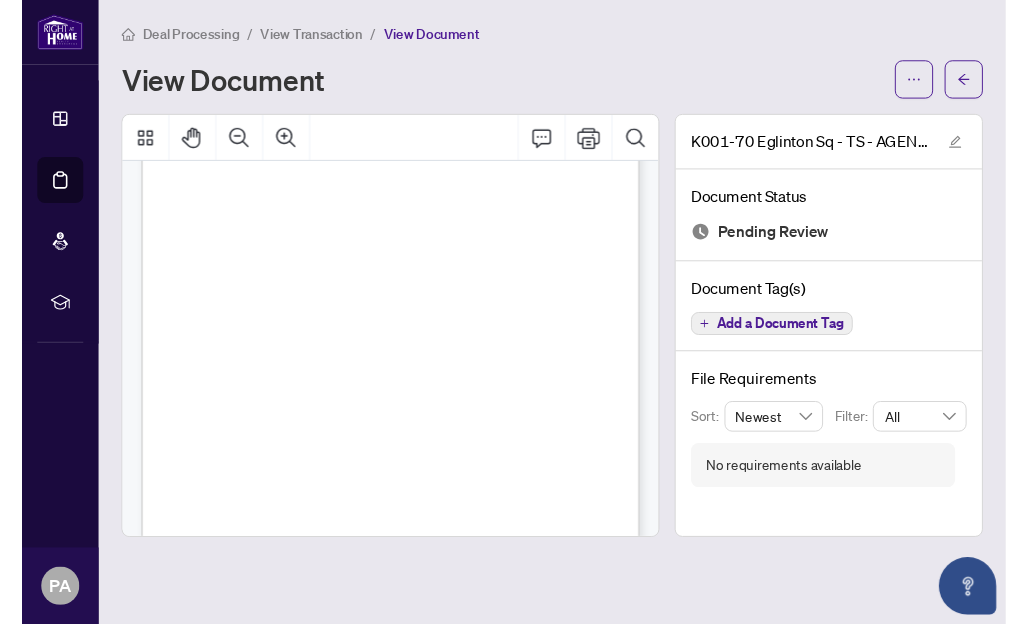 scroll, scrollTop: 101, scrollLeft: 0, axis: vertical 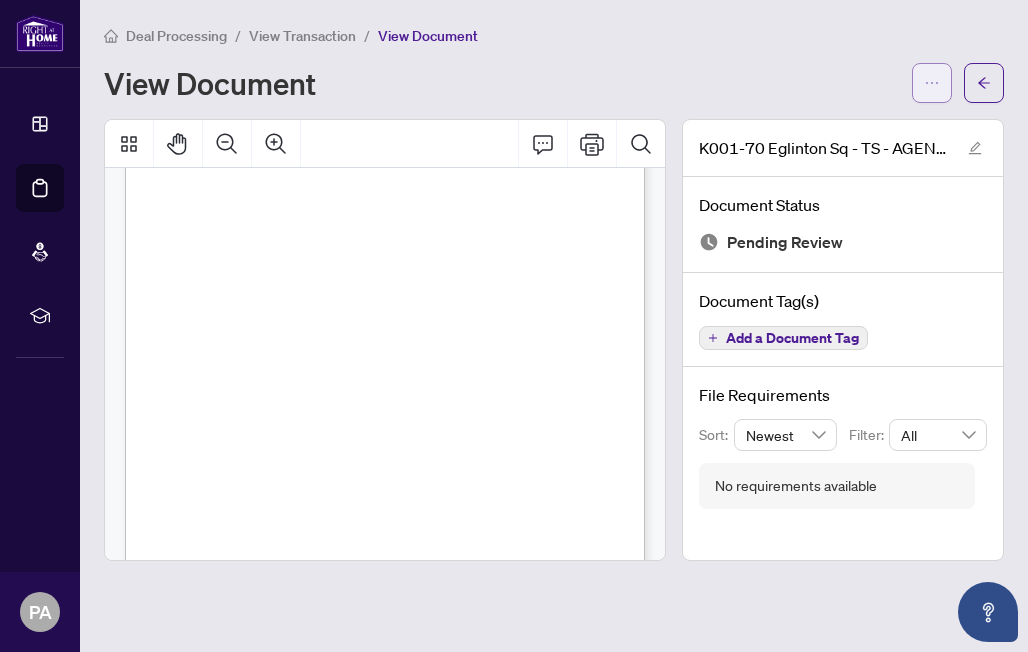 click 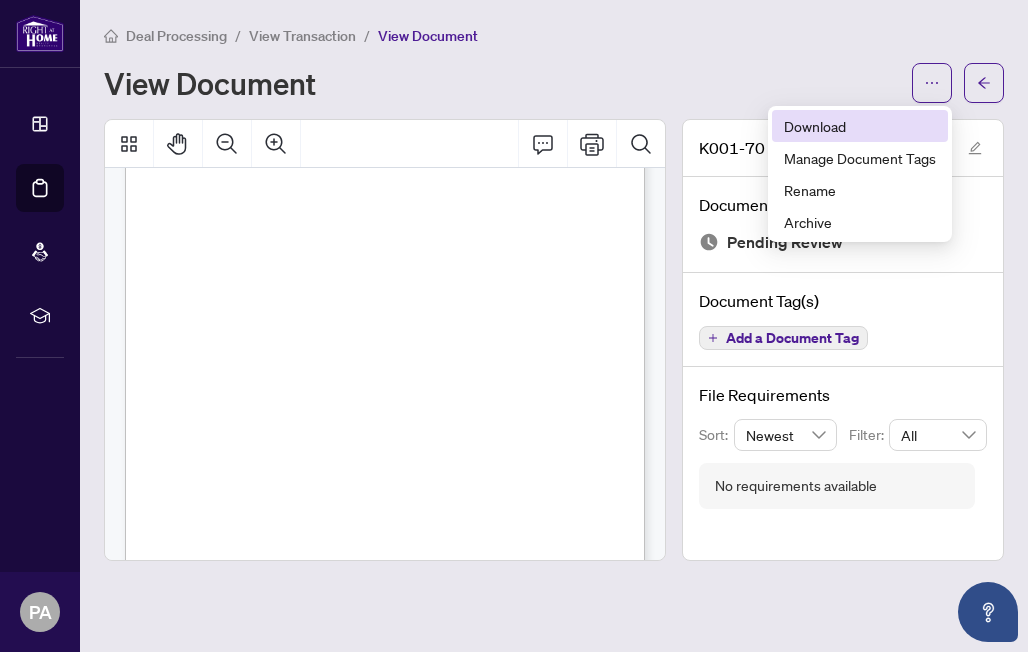 click on "Download" at bounding box center (860, 126) 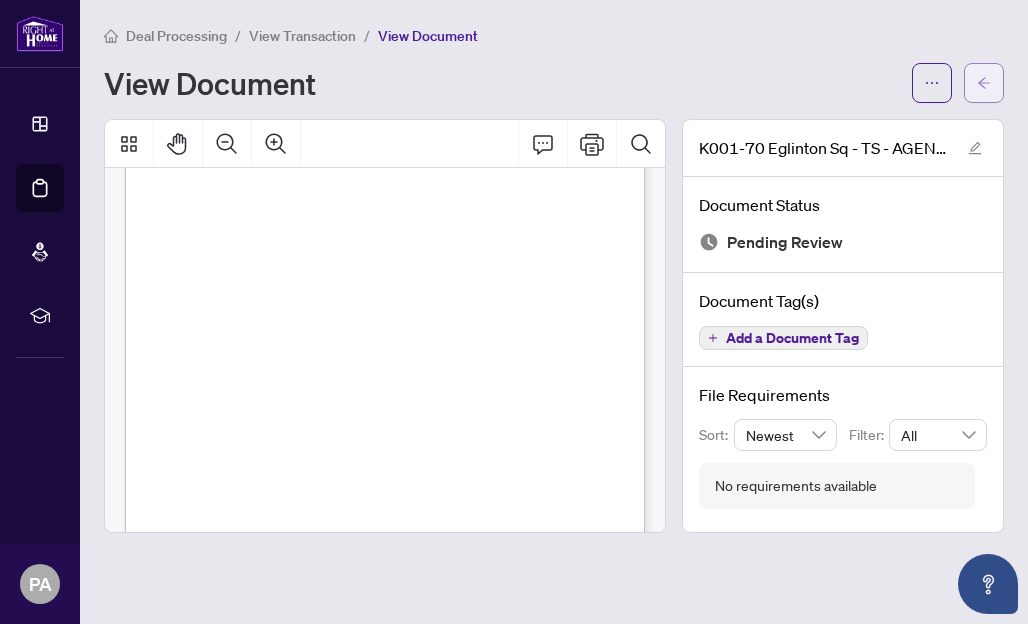 click at bounding box center [984, 83] 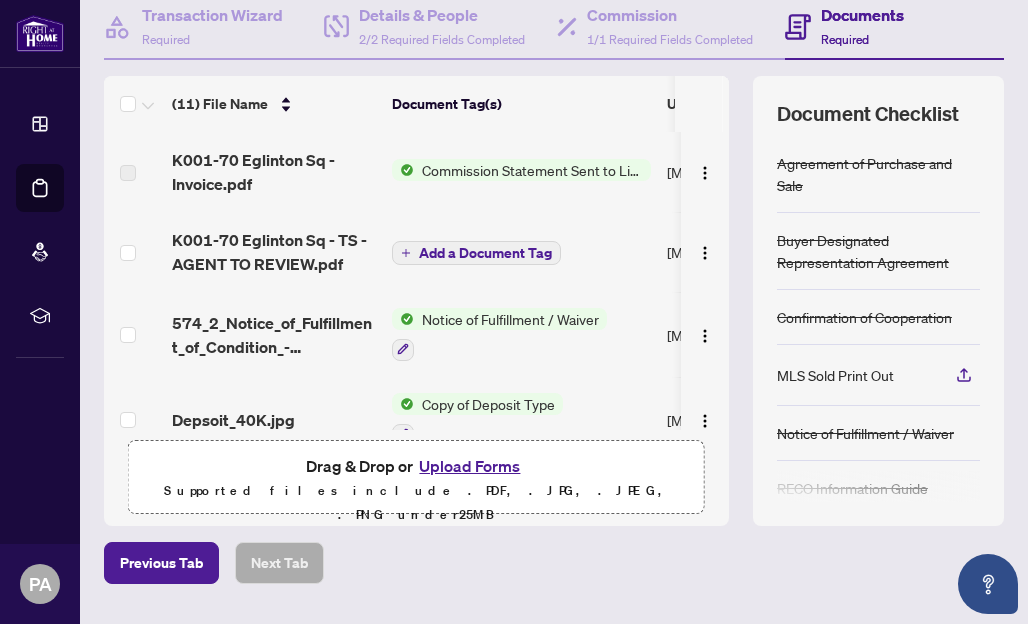 scroll, scrollTop: 251, scrollLeft: 0, axis: vertical 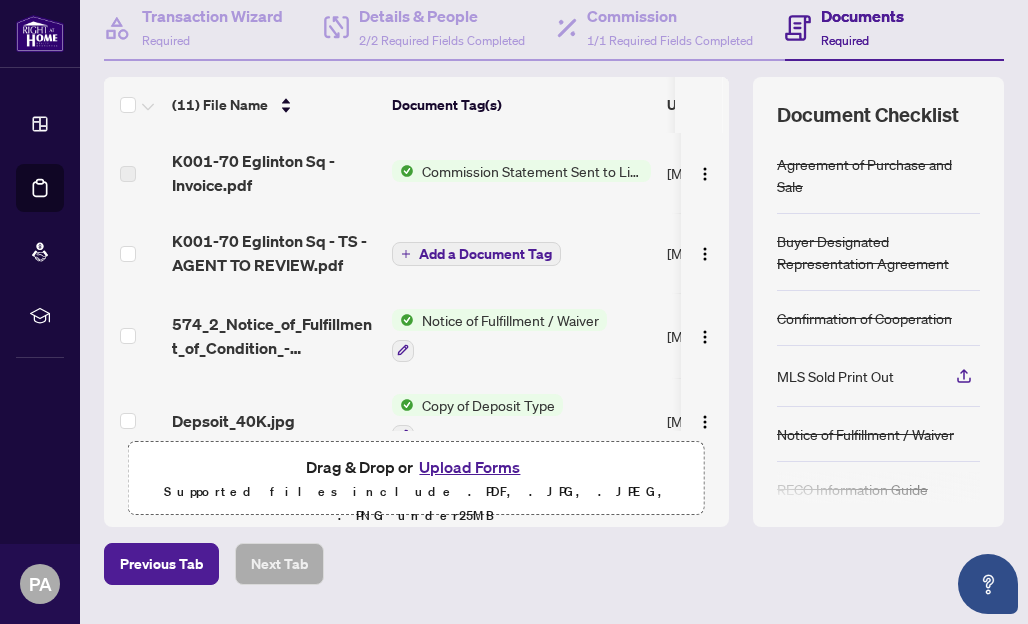 click on "Upload Forms" at bounding box center [469, 467] 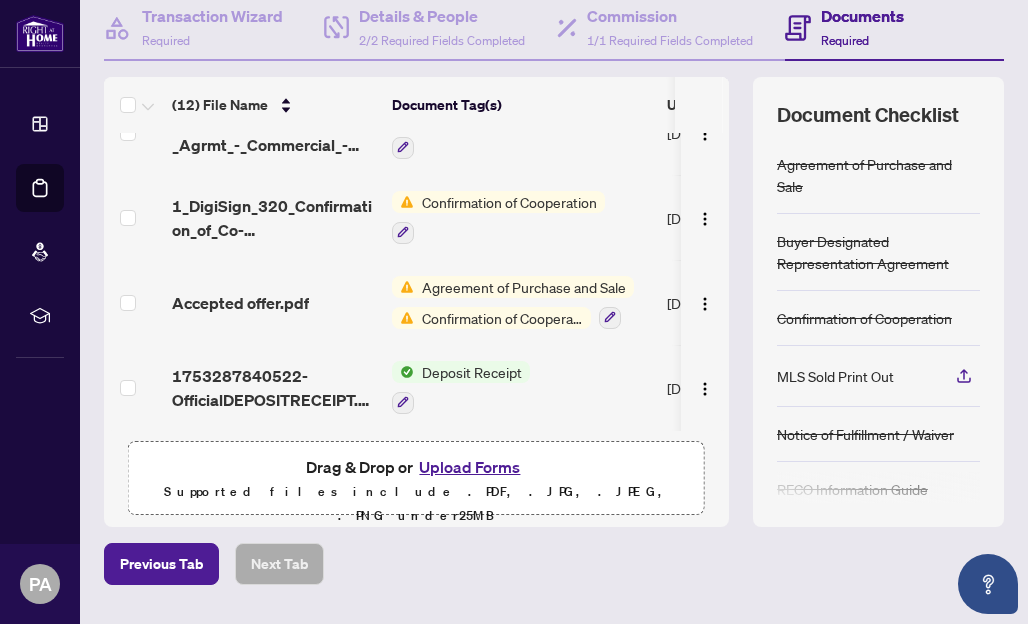 scroll, scrollTop: 698, scrollLeft: 0, axis: vertical 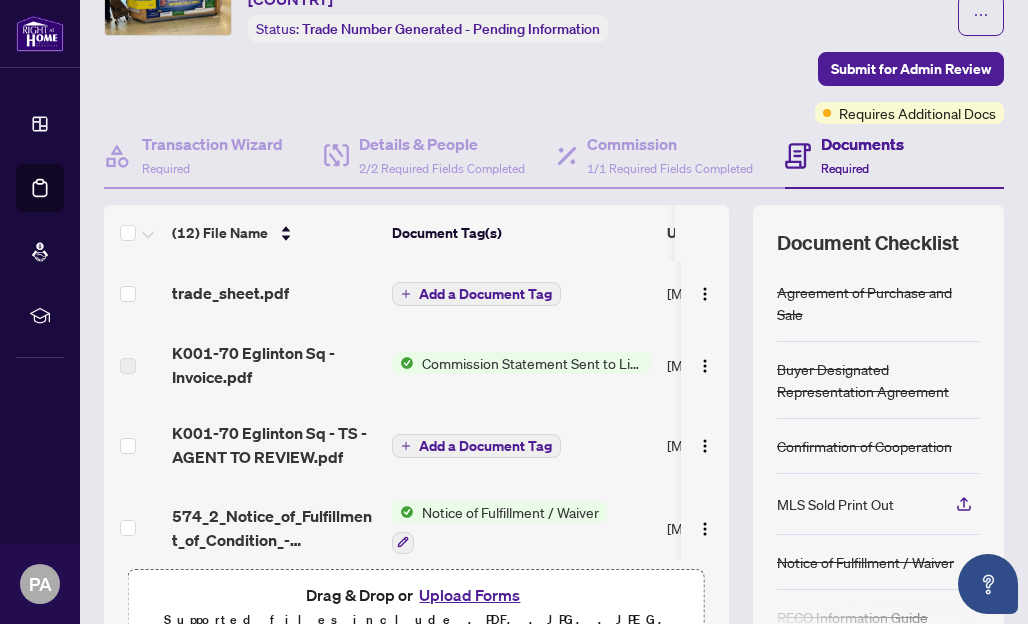 click on "Add a Document Tag" at bounding box center [485, 294] 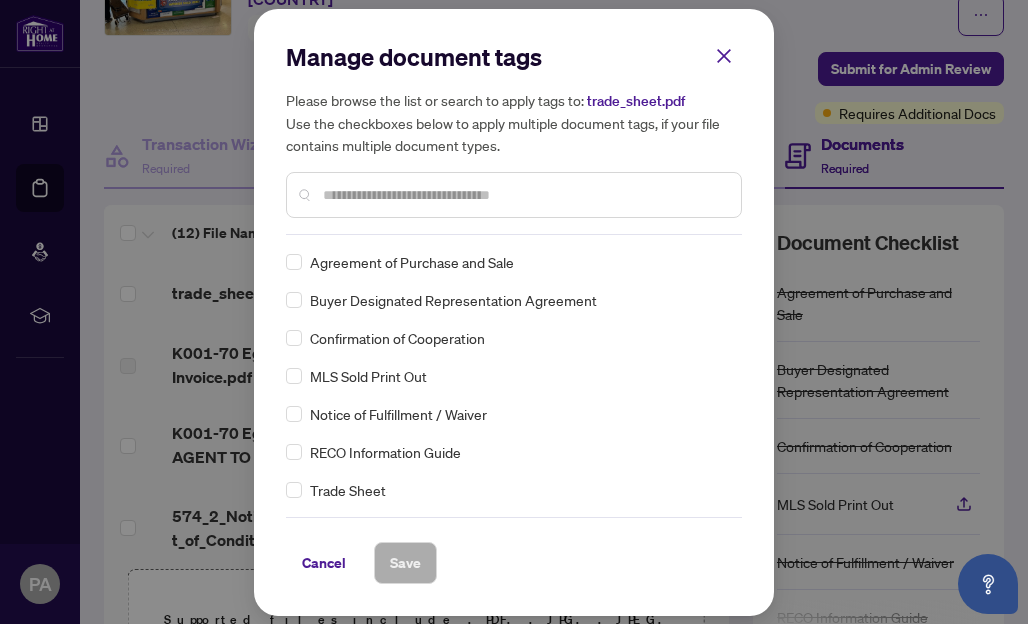 click at bounding box center [524, 195] 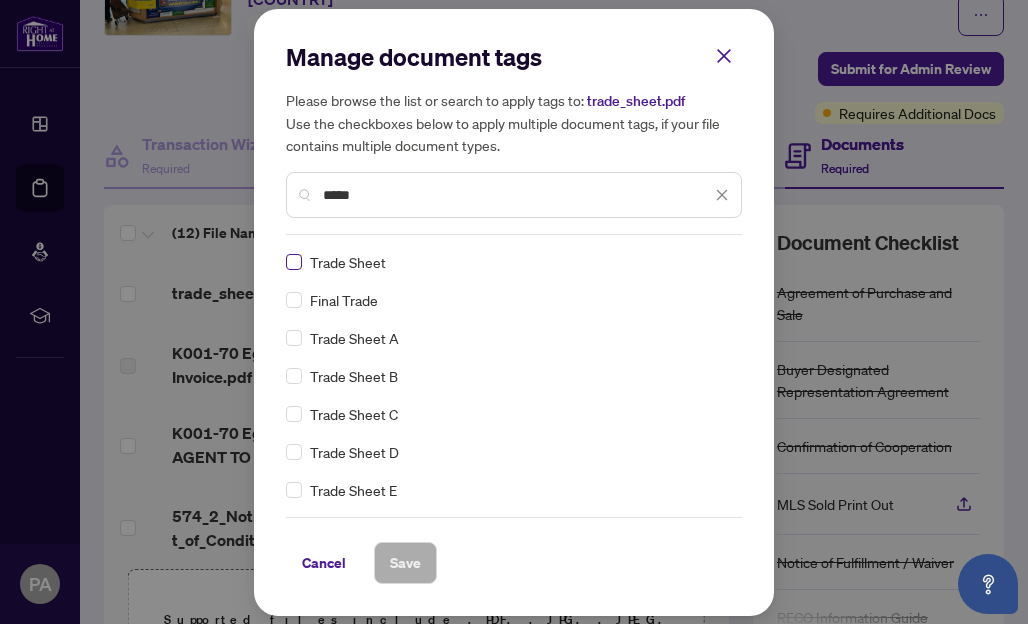 type on "*****" 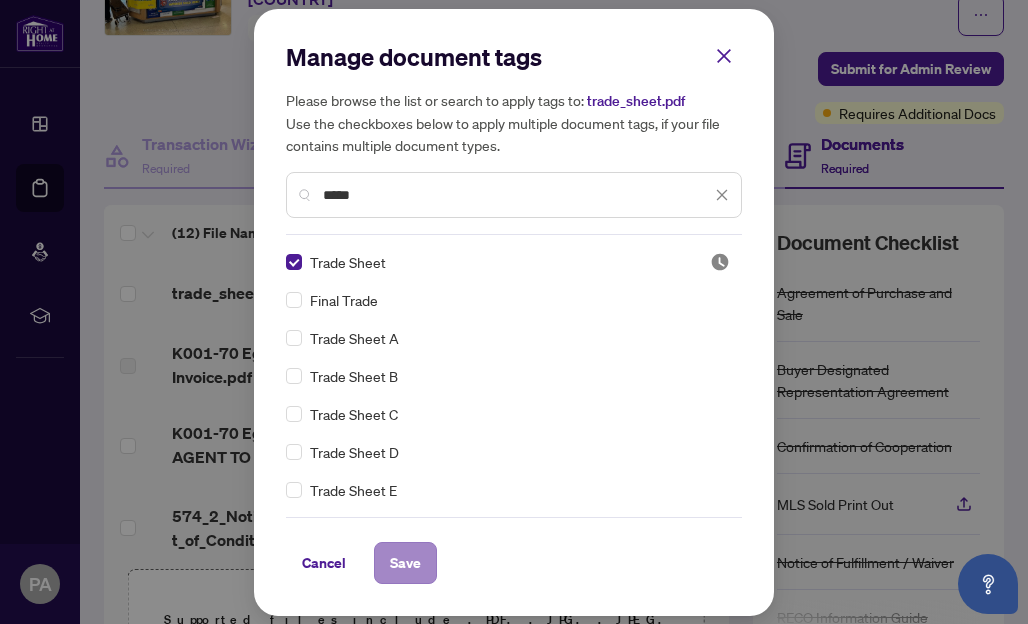 click on "Save" at bounding box center [405, 563] 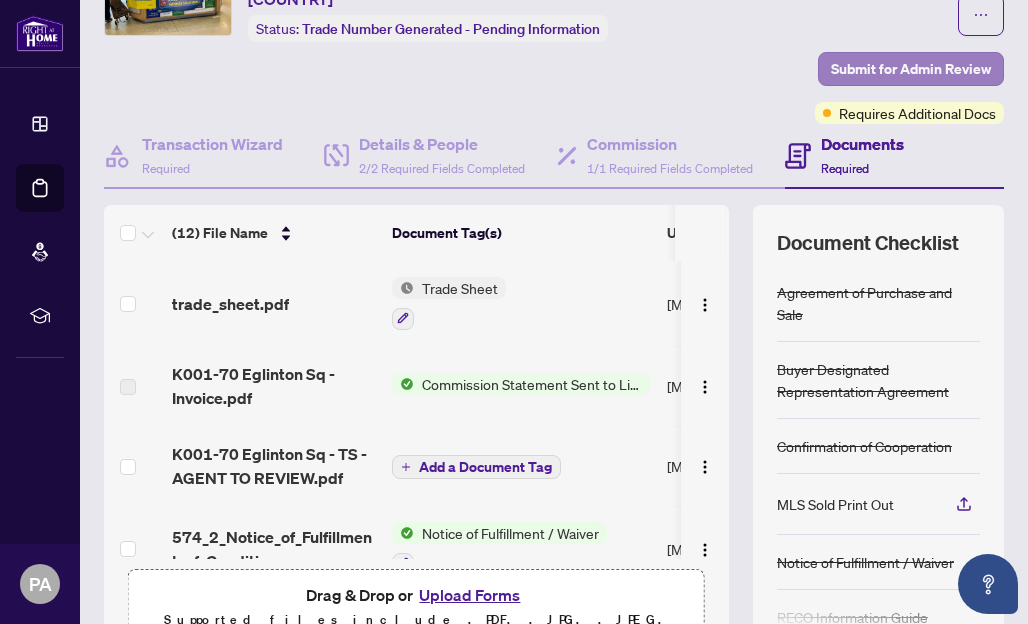 click on "Submit for Admin Review" at bounding box center (911, 69) 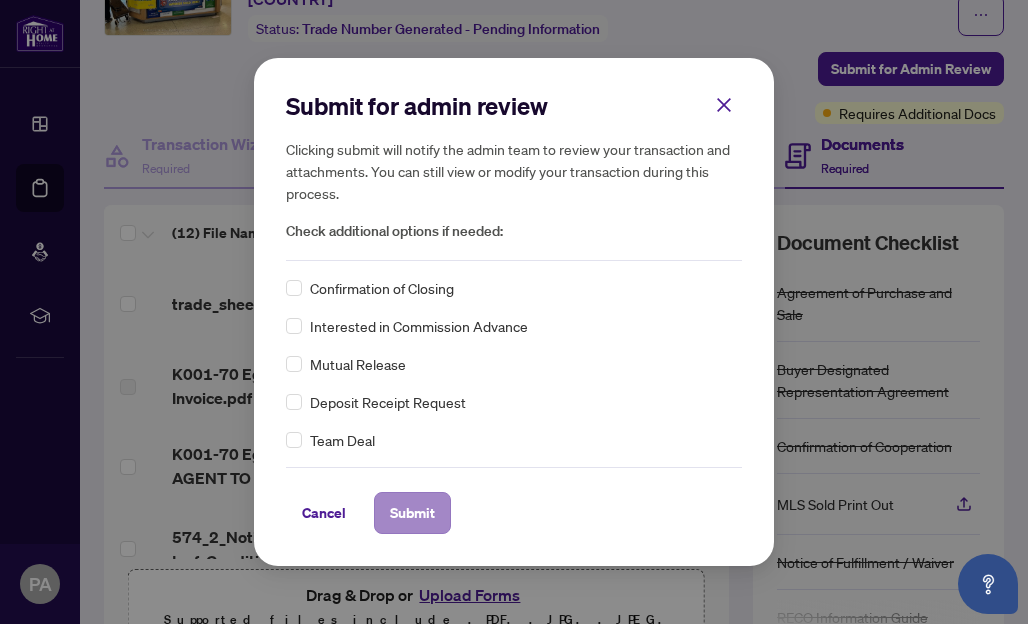 click on "Submit" at bounding box center (412, 513) 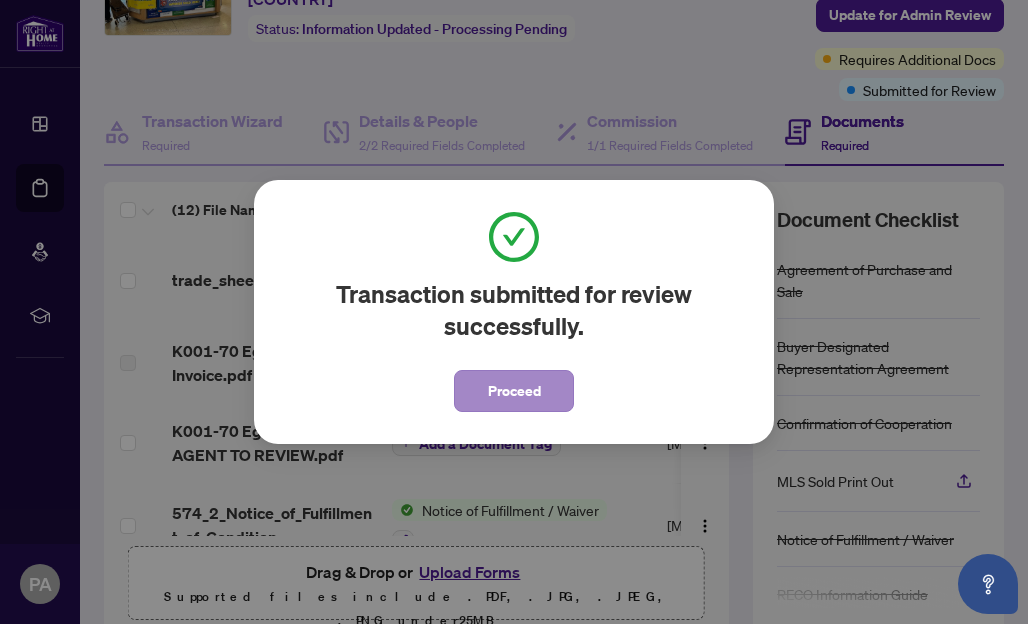 click on "Proceed" at bounding box center (514, 391) 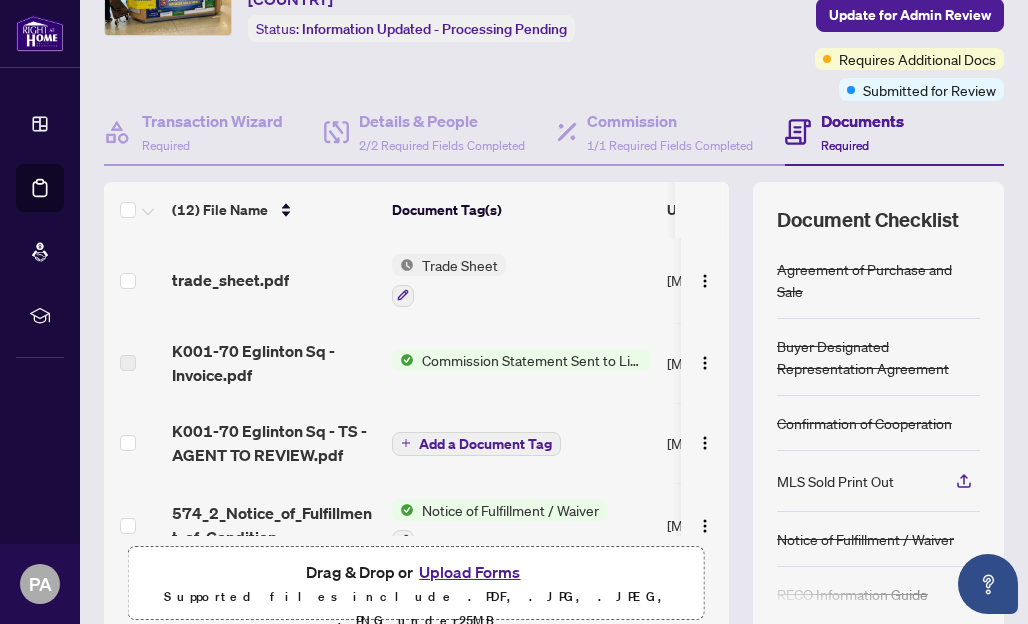 scroll, scrollTop: 0, scrollLeft: 108, axis: horizontal 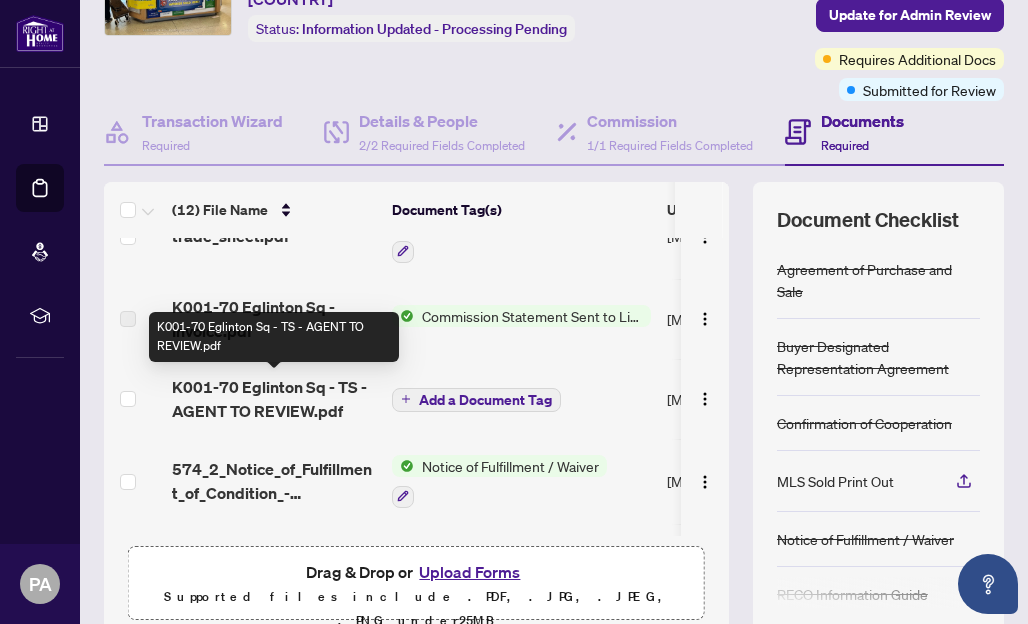 click on "K001-70 Eglinton Sq - TS - AGENT TO REVIEW.pdf" at bounding box center [274, 399] 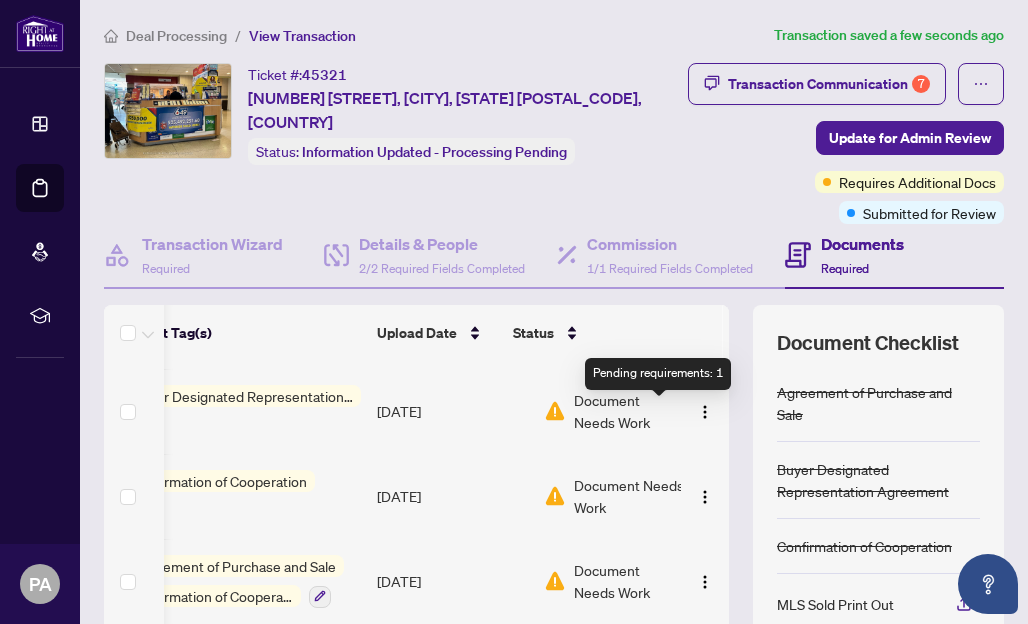 click on "1" at bounding box center (690, 411) 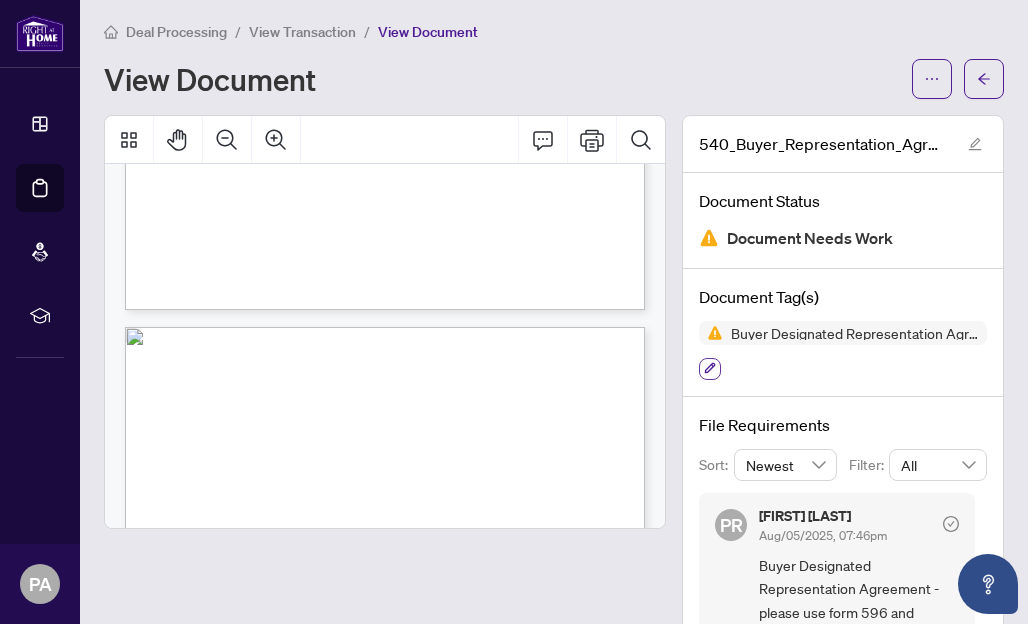 click 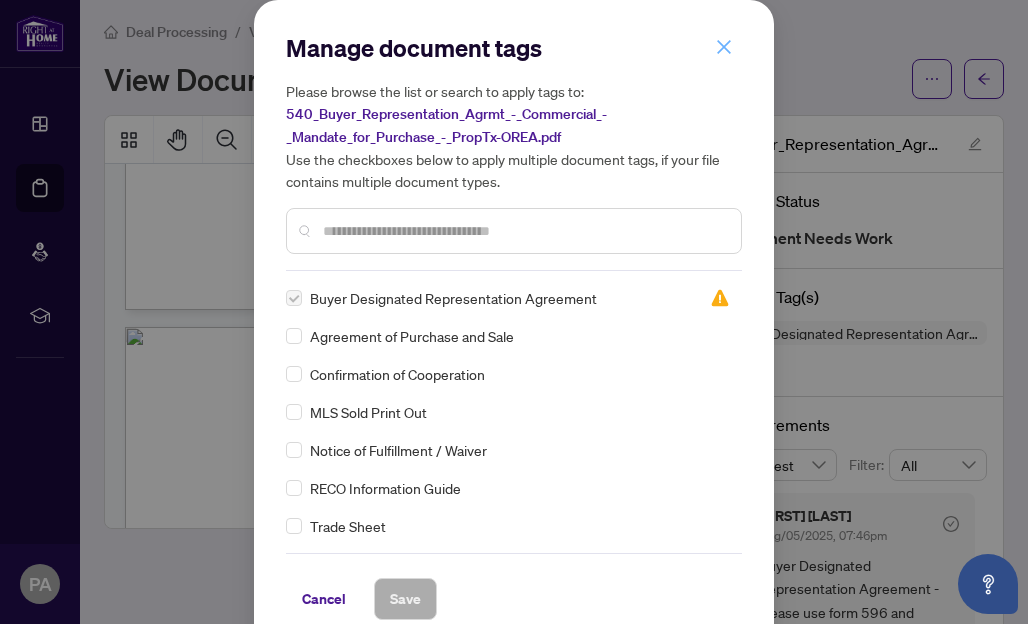 click 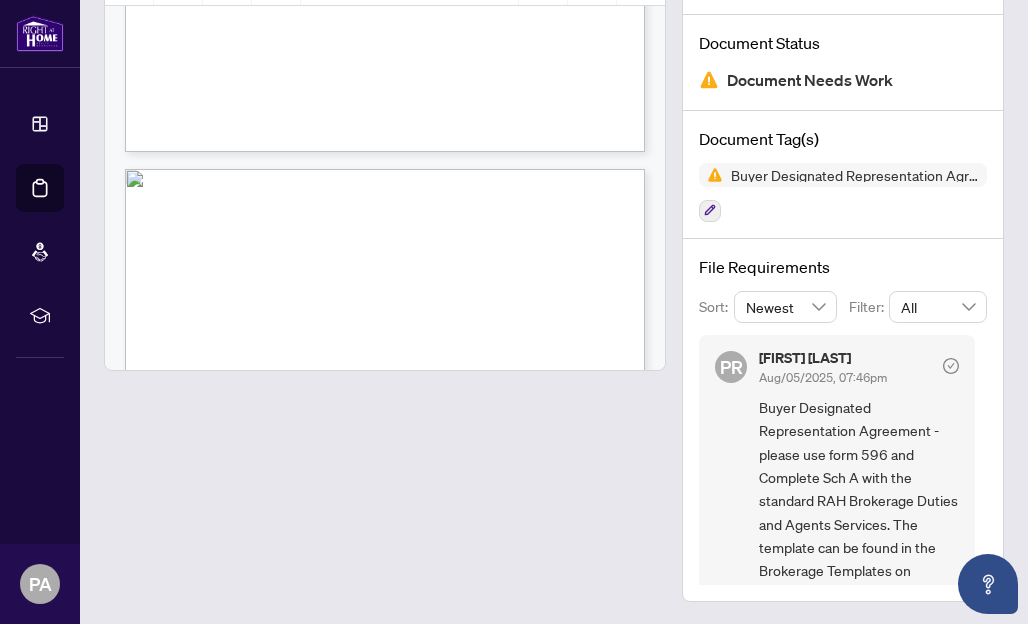 scroll, scrollTop: 0, scrollLeft: 0, axis: both 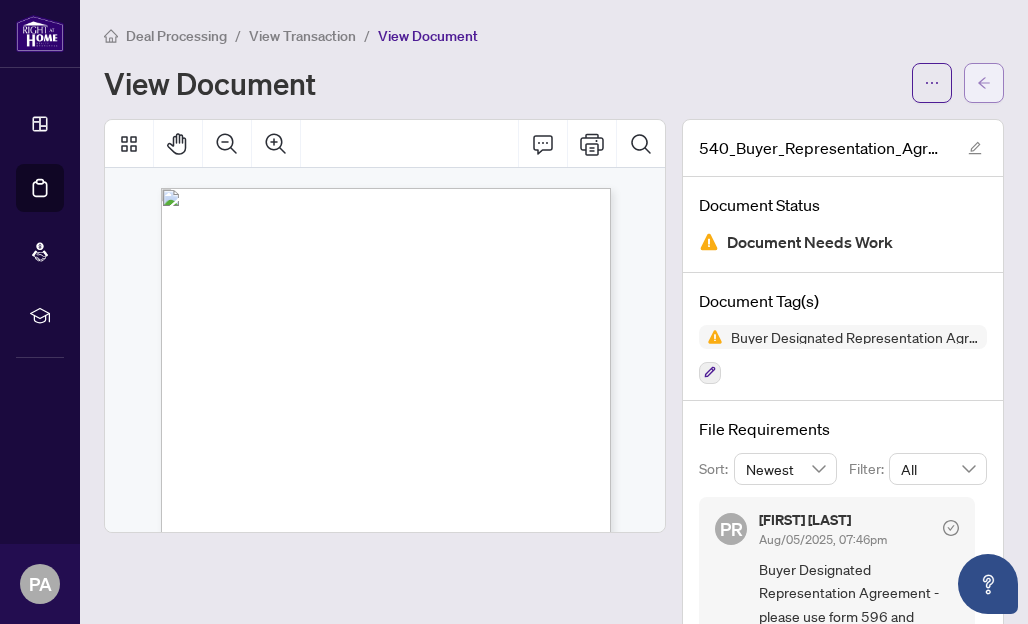 click 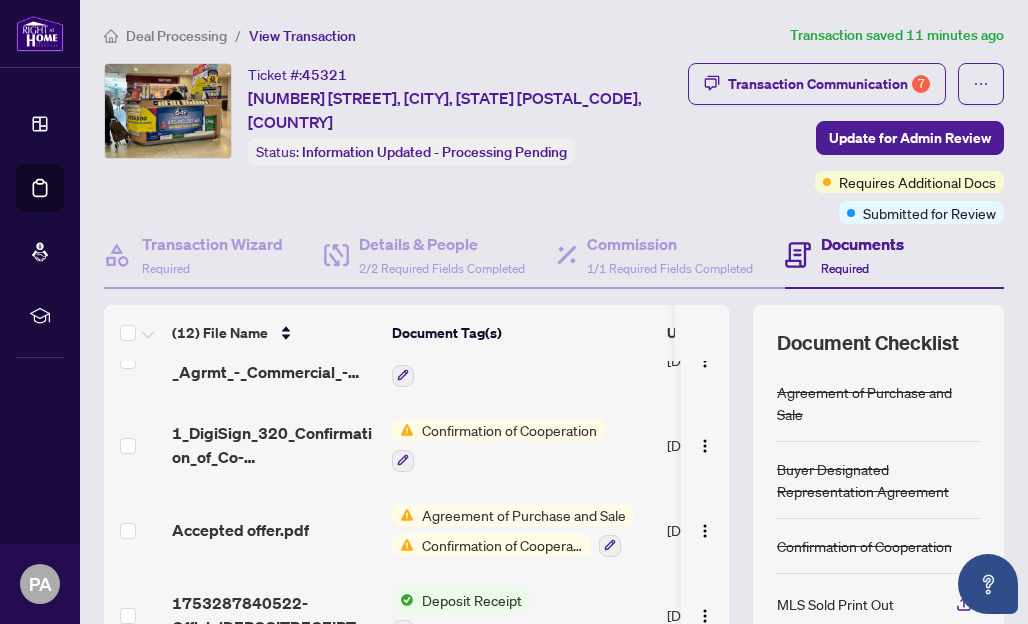 scroll, scrollTop: 716, scrollLeft: 11, axis: both 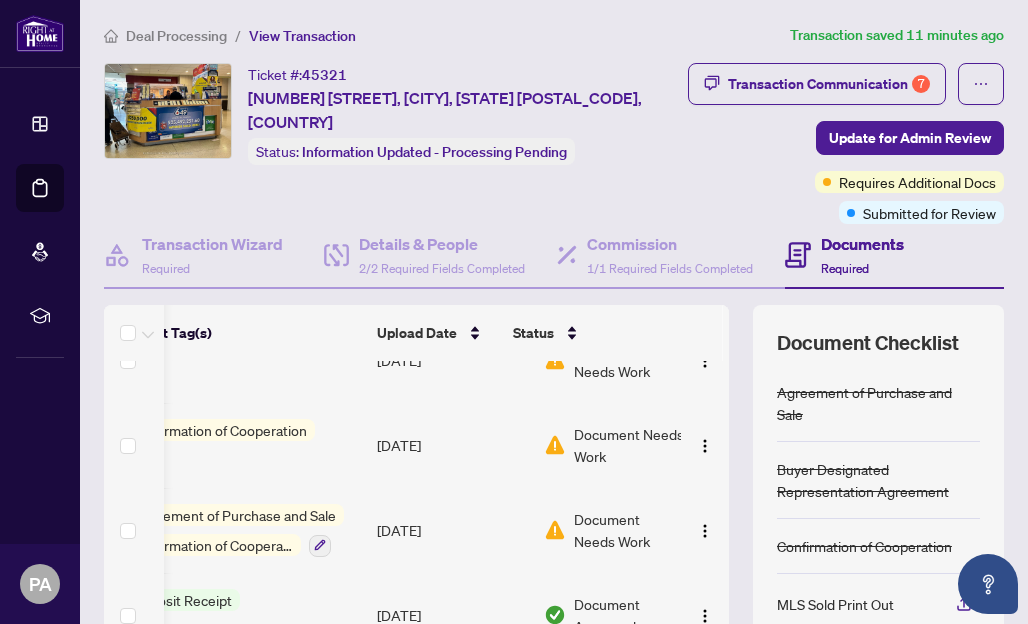 click on "Document Needs Work" at bounding box center (636, 445) 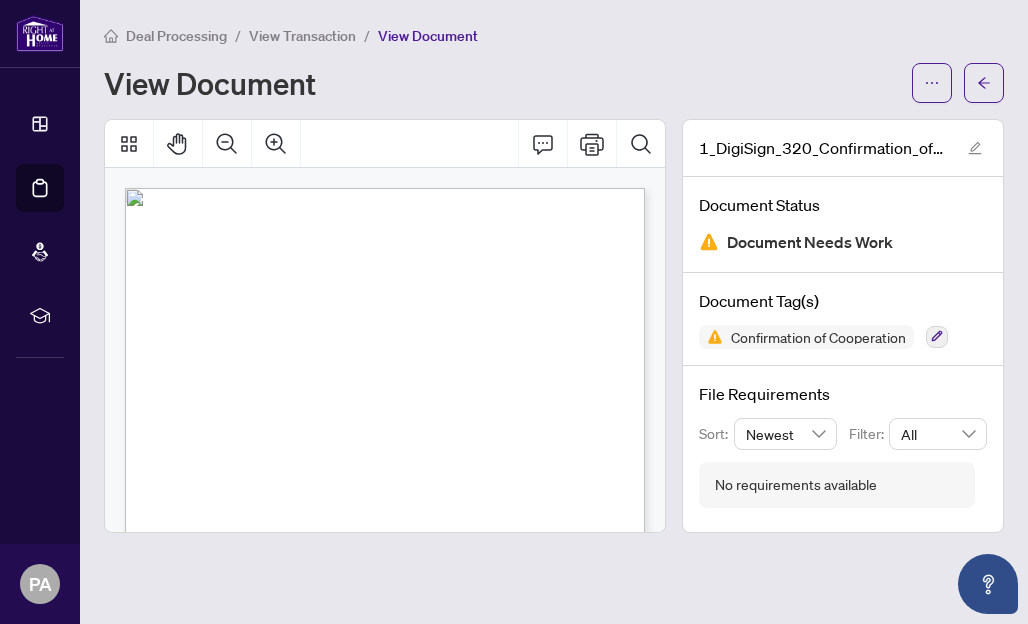 scroll, scrollTop: 0, scrollLeft: 0, axis: both 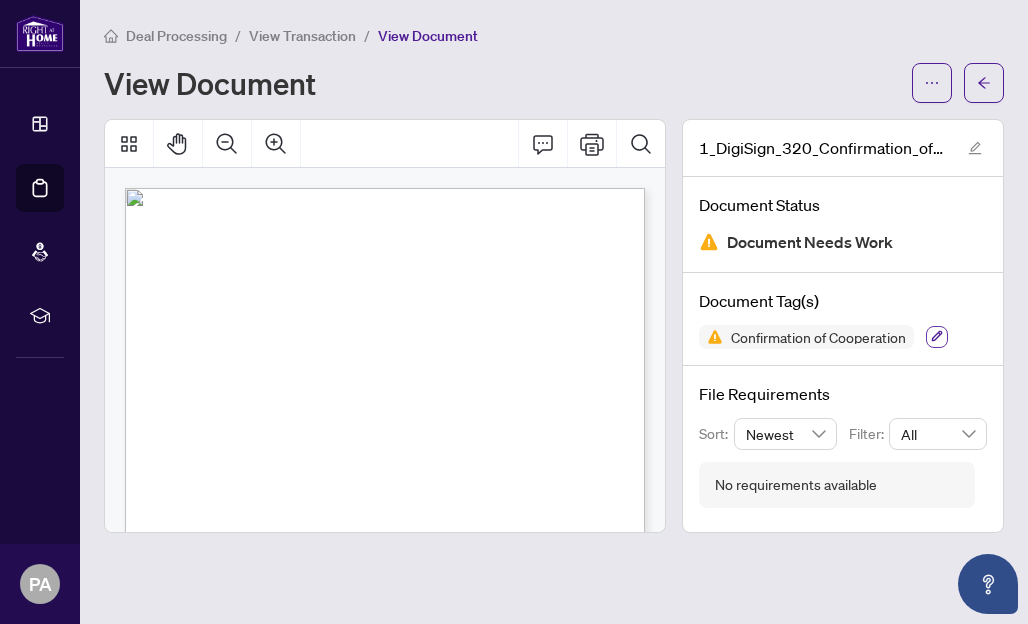 click 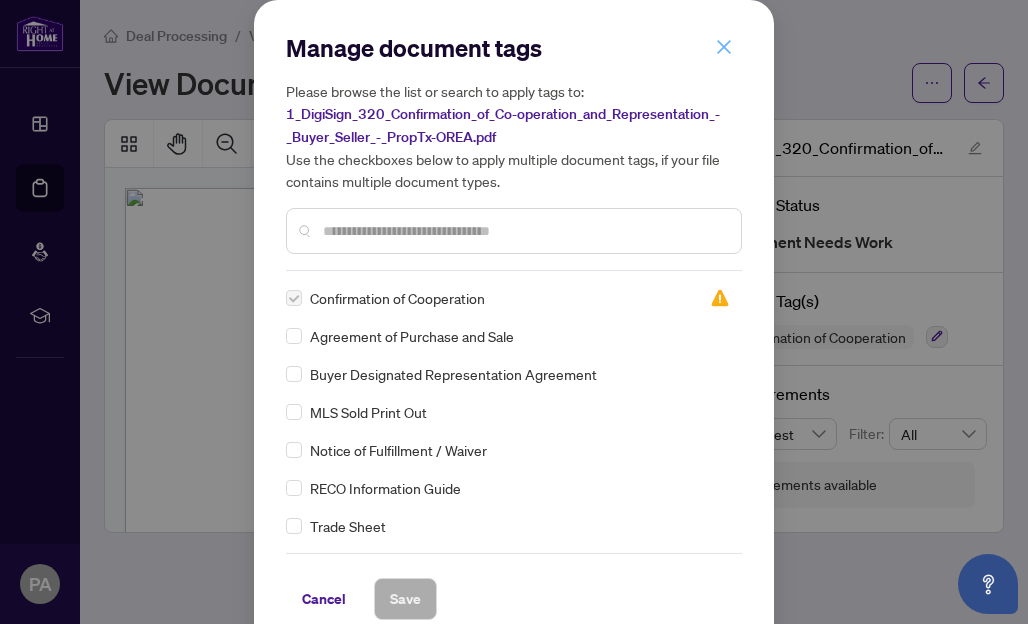 click 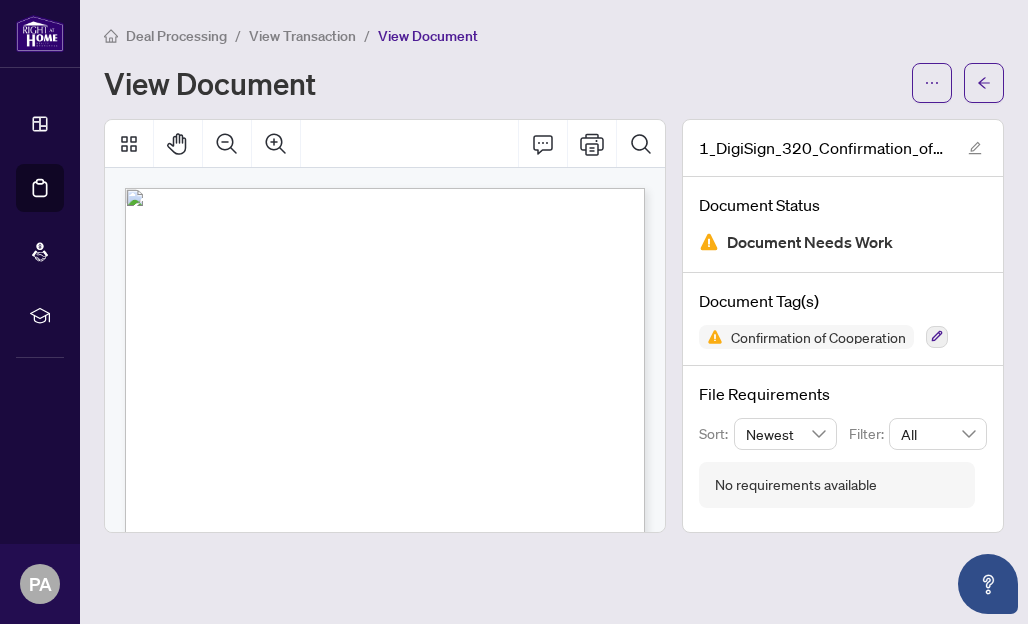 scroll, scrollTop: 8, scrollLeft: 0, axis: vertical 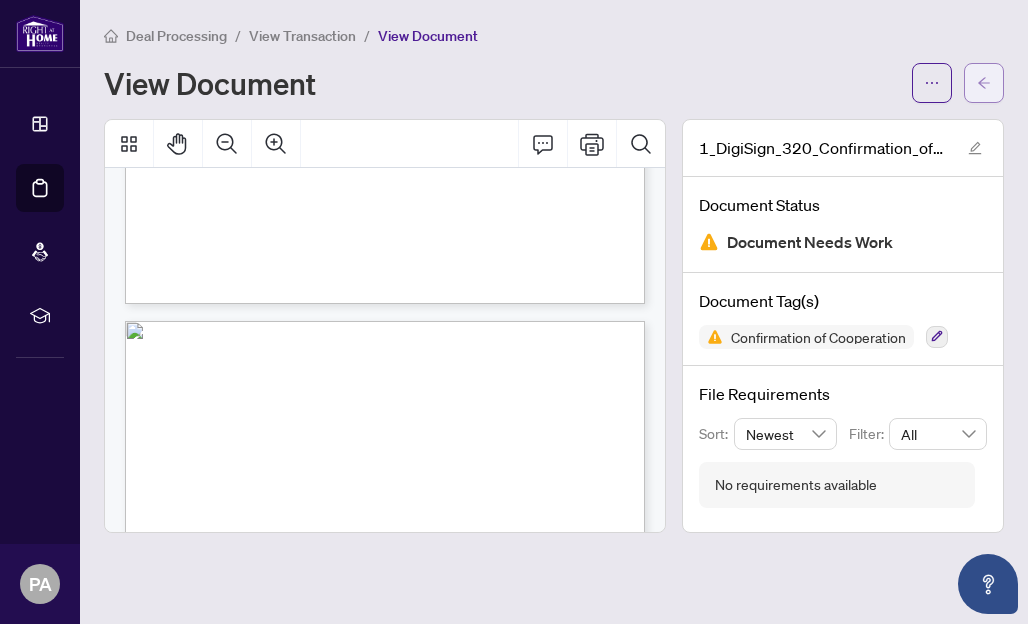 click 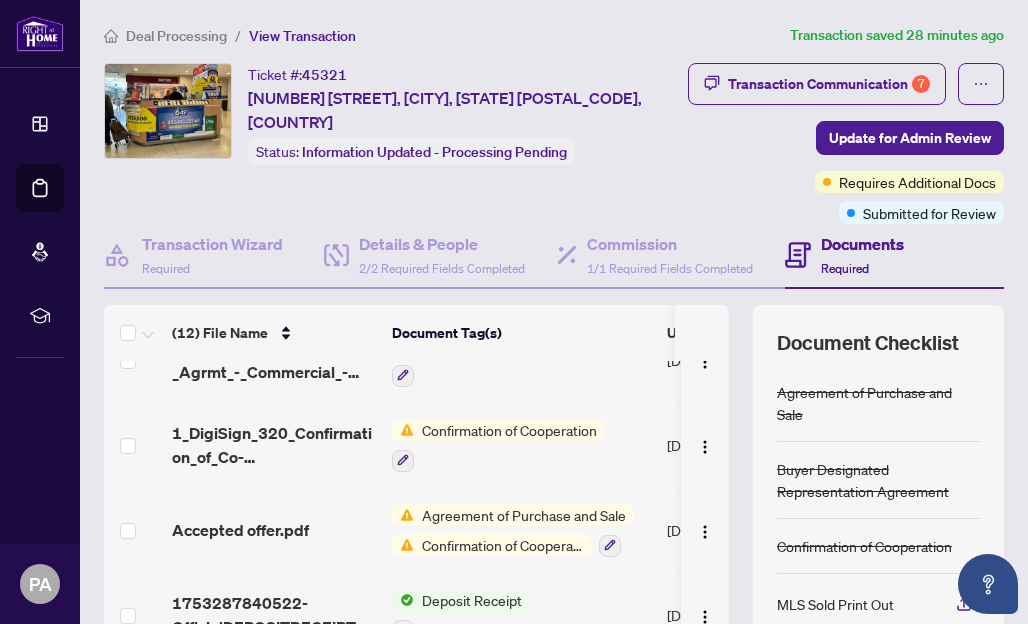 scroll, scrollTop: 719, scrollLeft: 0, axis: vertical 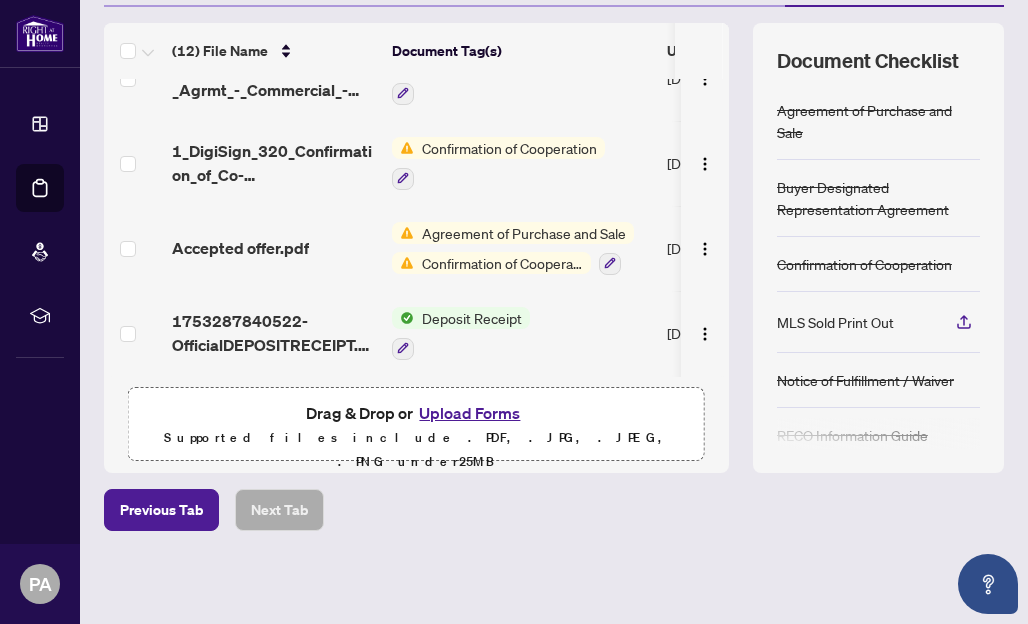click on "Upload Forms" at bounding box center (469, 413) 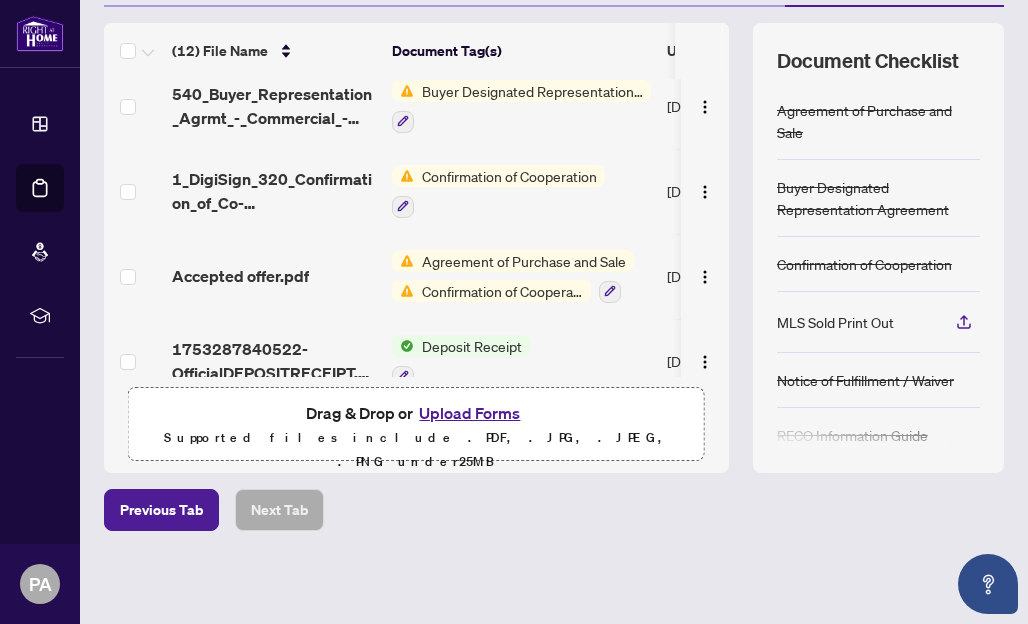 scroll, scrollTop: 719, scrollLeft: 0, axis: vertical 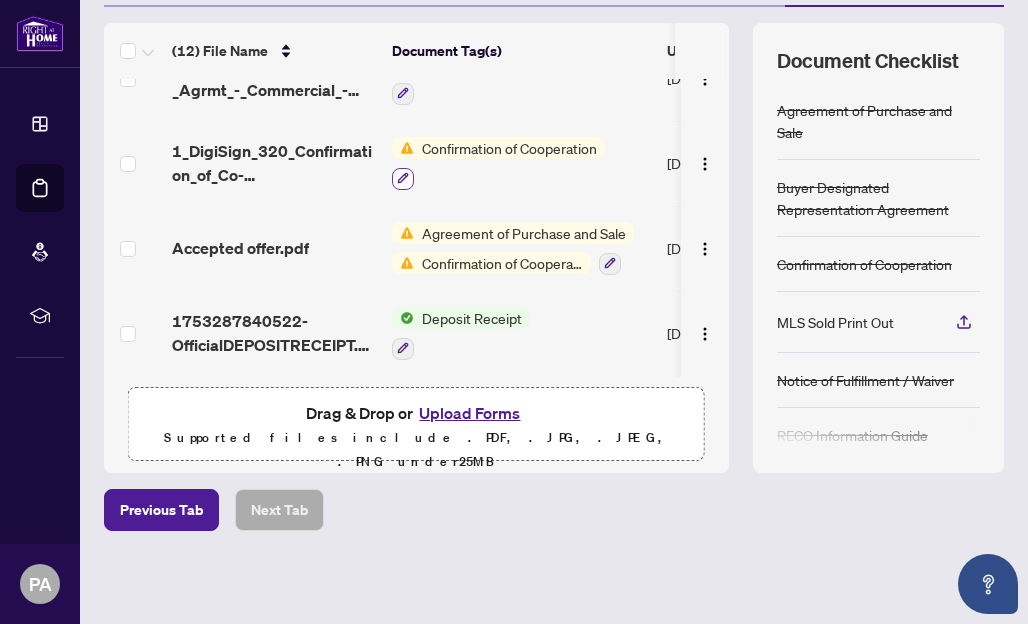 click 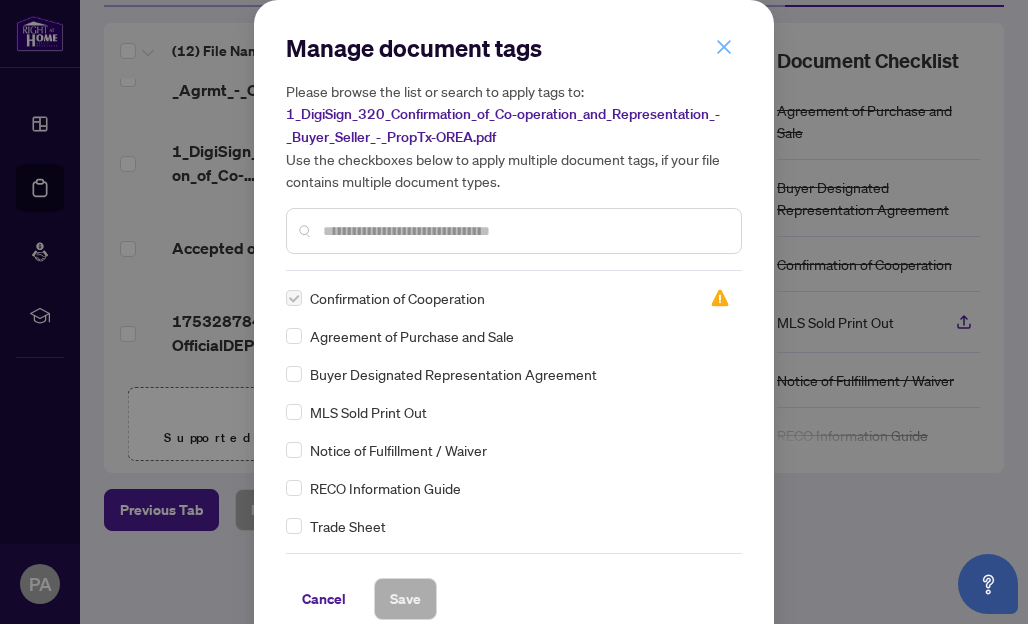click 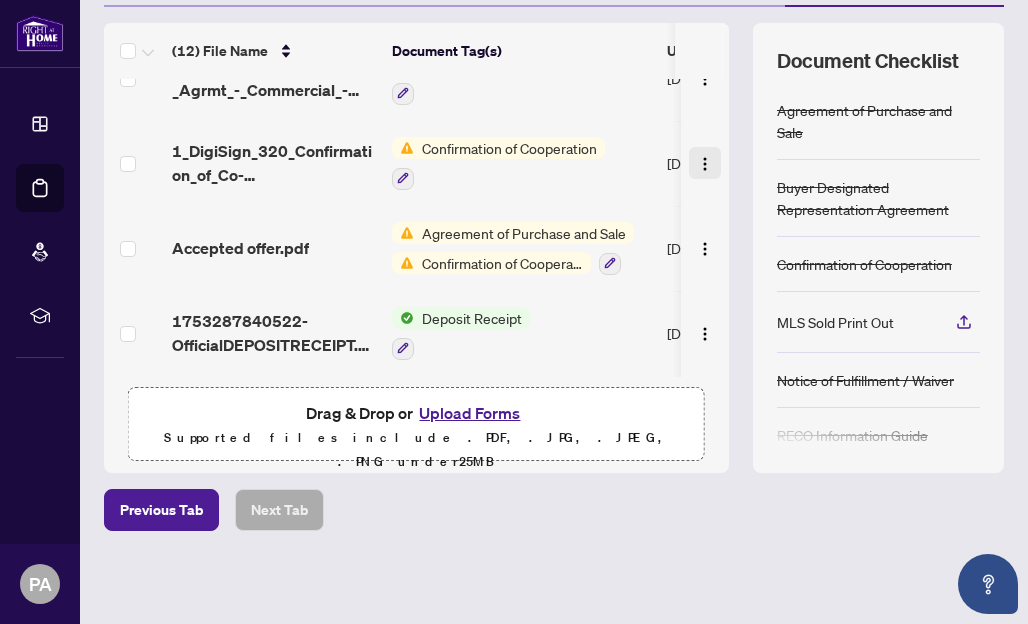 click at bounding box center [705, 164] 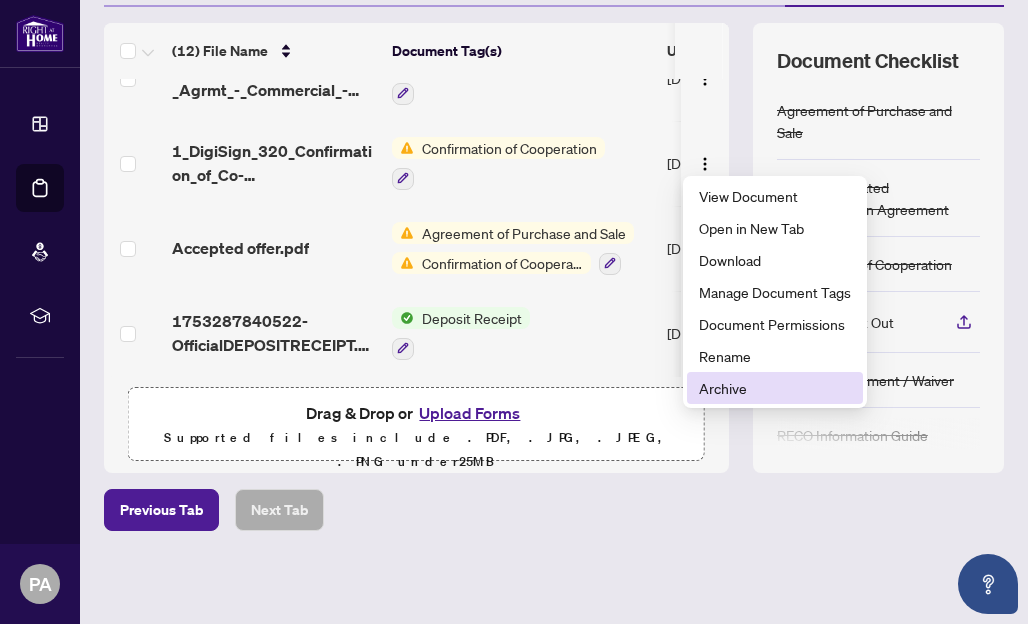 click on "Archive" at bounding box center [775, 388] 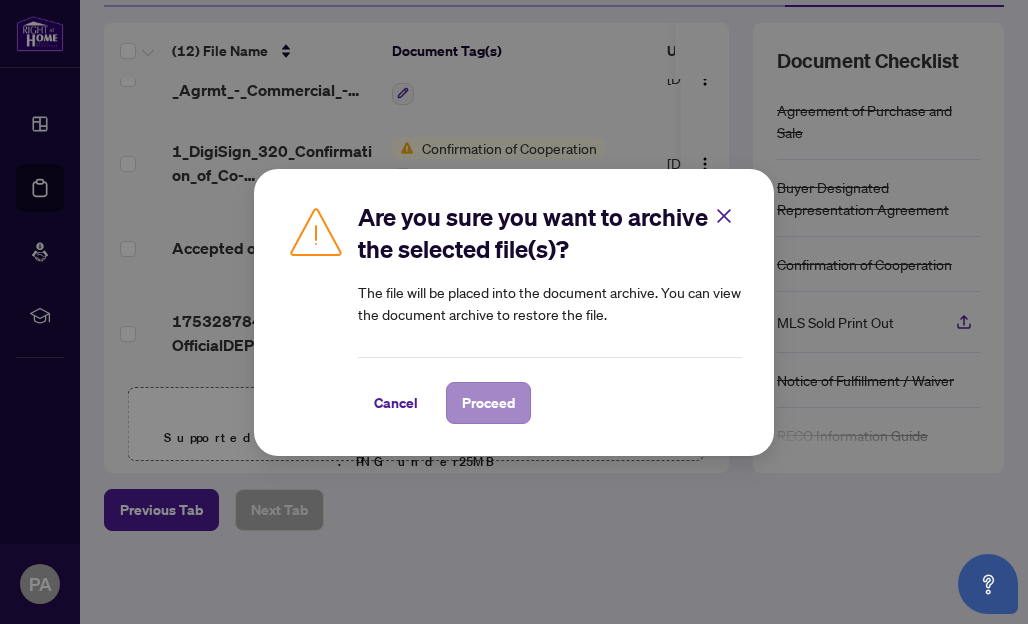 click on "Proceed" at bounding box center [488, 403] 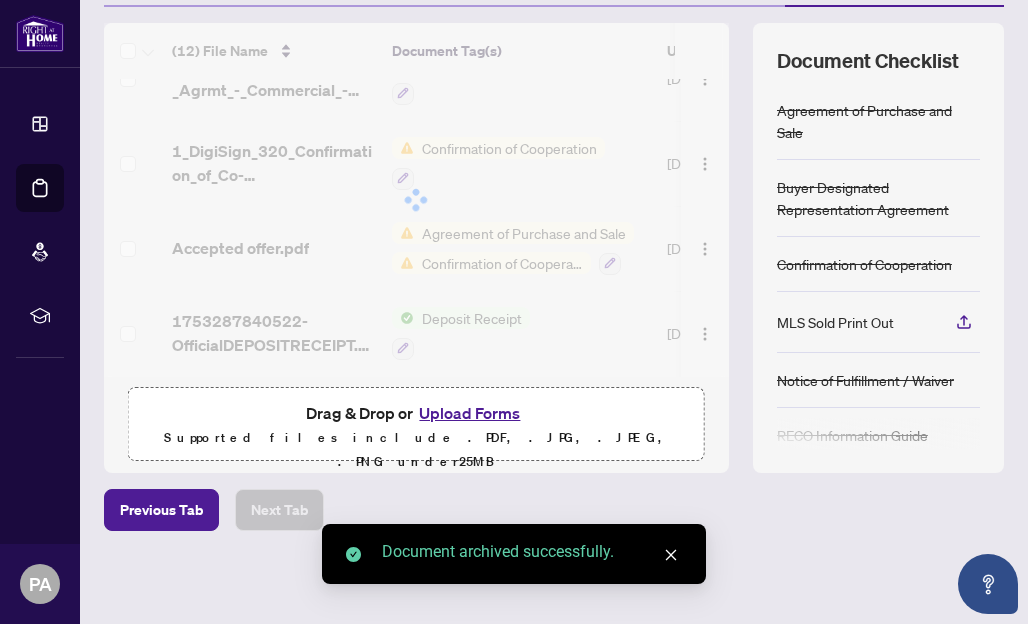 scroll, scrollTop: 634, scrollLeft: 0, axis: vertical 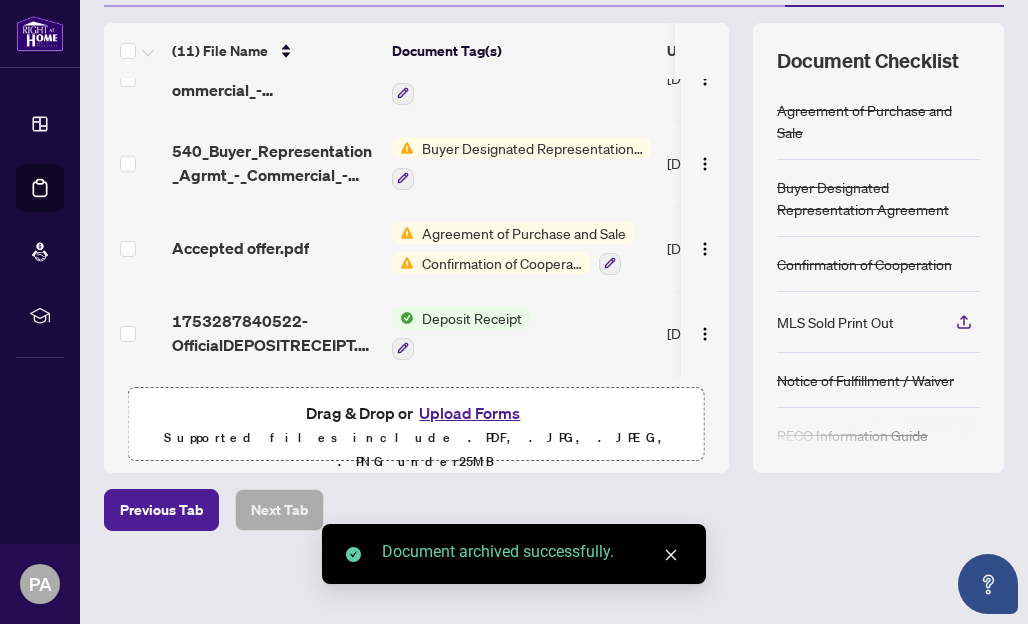 click on "Upload Forms" at bounding box center [469, 413] 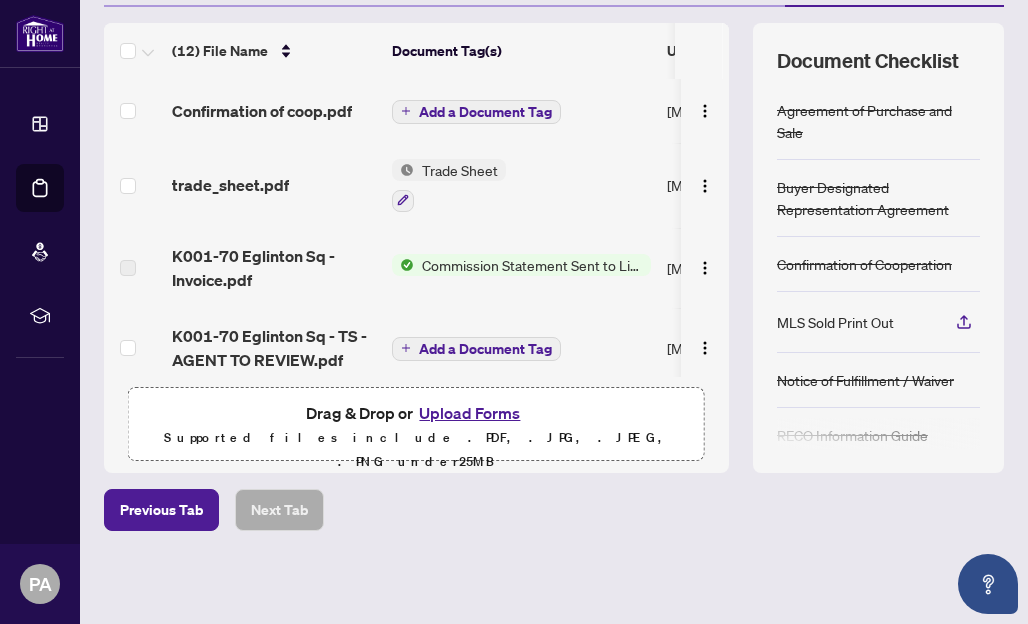 scroll, scrollTop: 0, scrollLeft: 0, axis: both 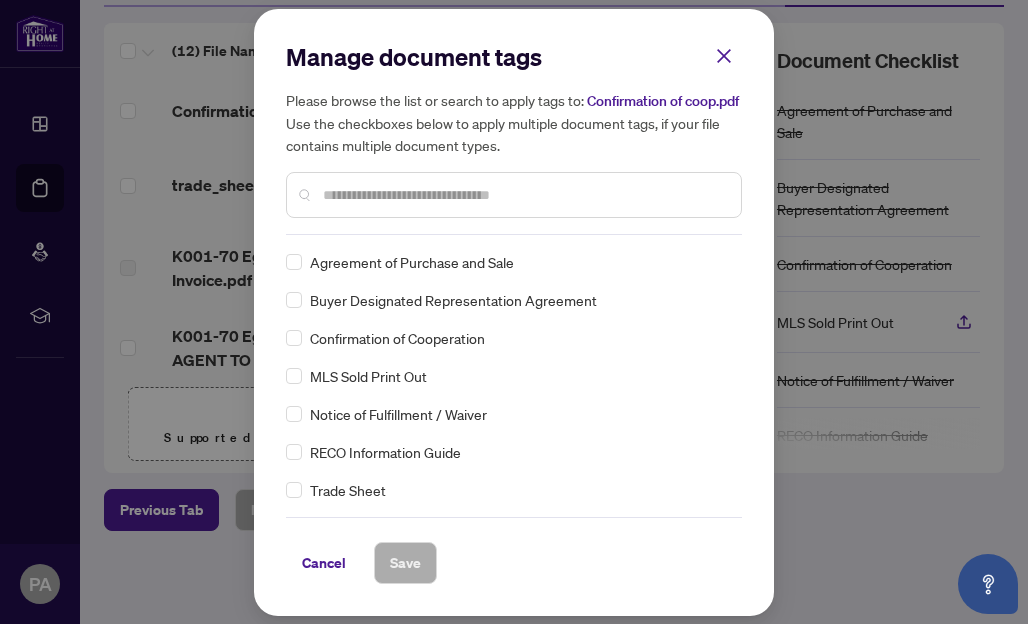 click at bounding box center (524, 195) 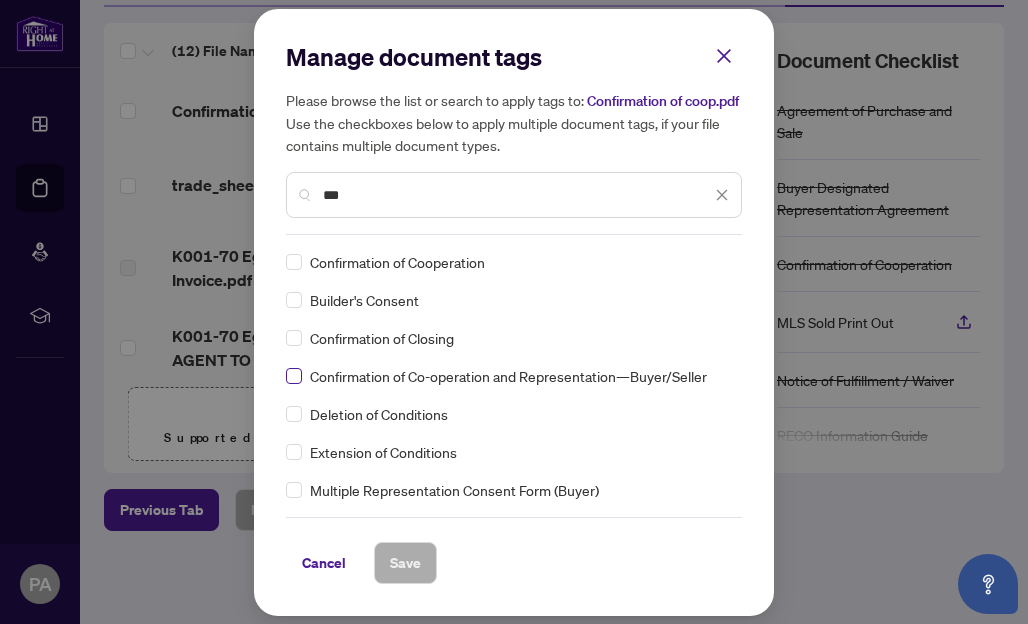 type on "***" 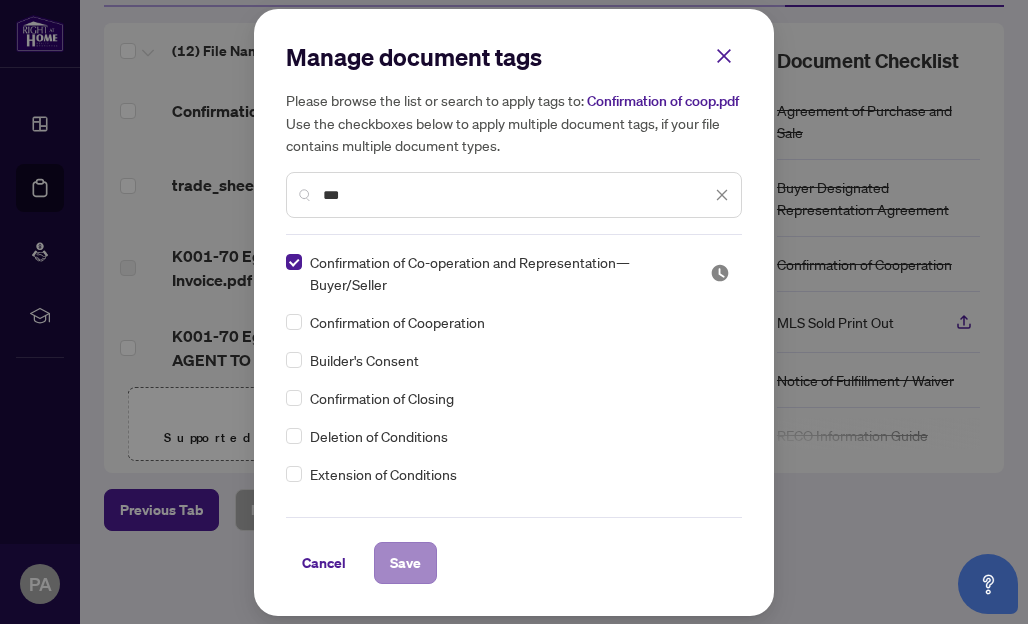 click on "Save" at bounding box center [405, 563] 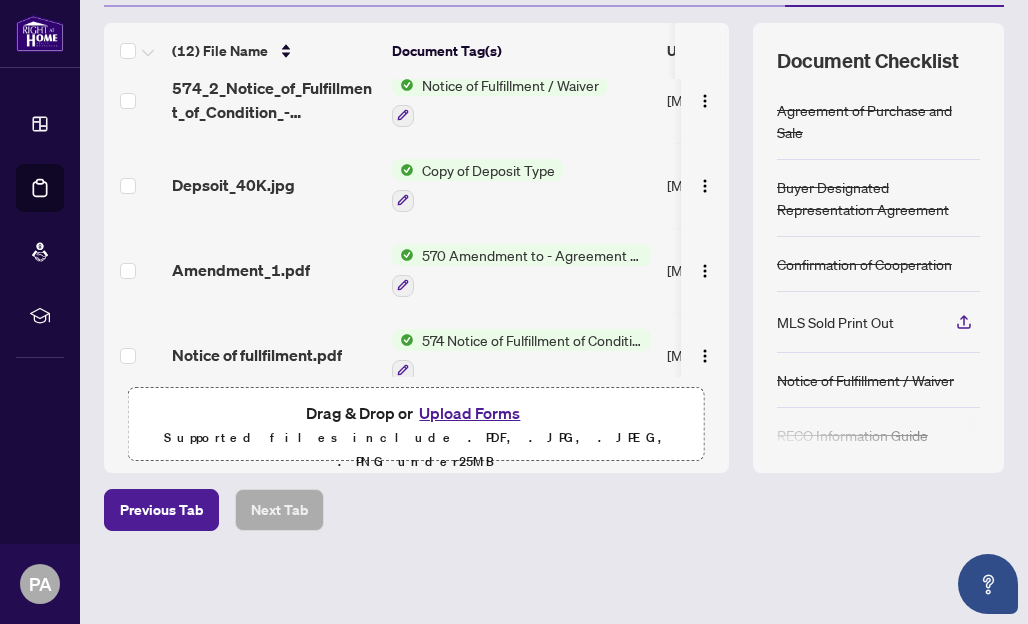 scroll, scrollTop: 341, scrollLeft: 2, axis: both 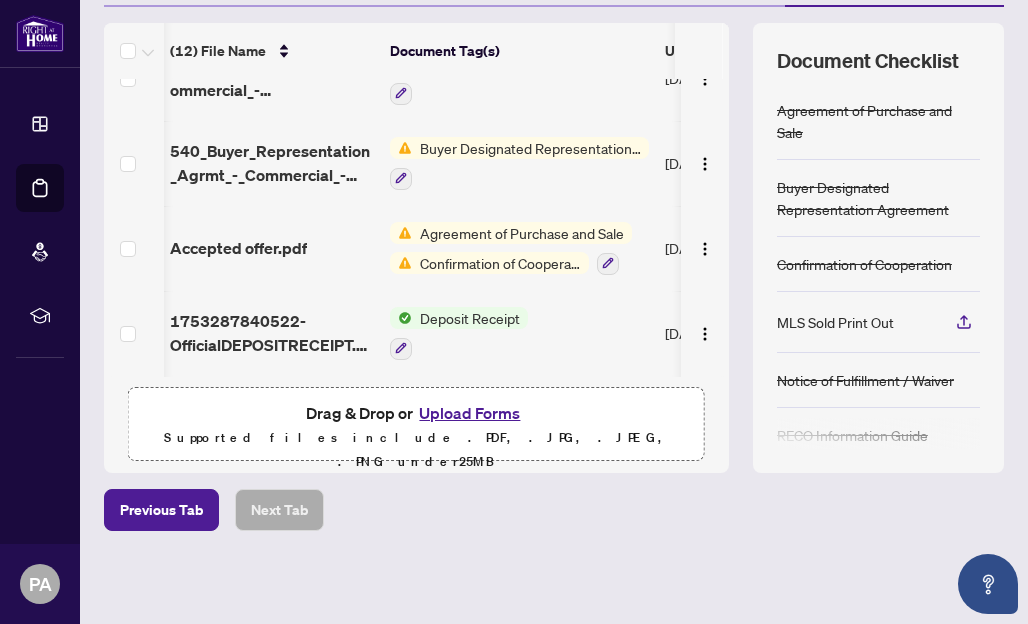 click on "Agreement of Purchase and Sale" at bounding box center (522, 233) 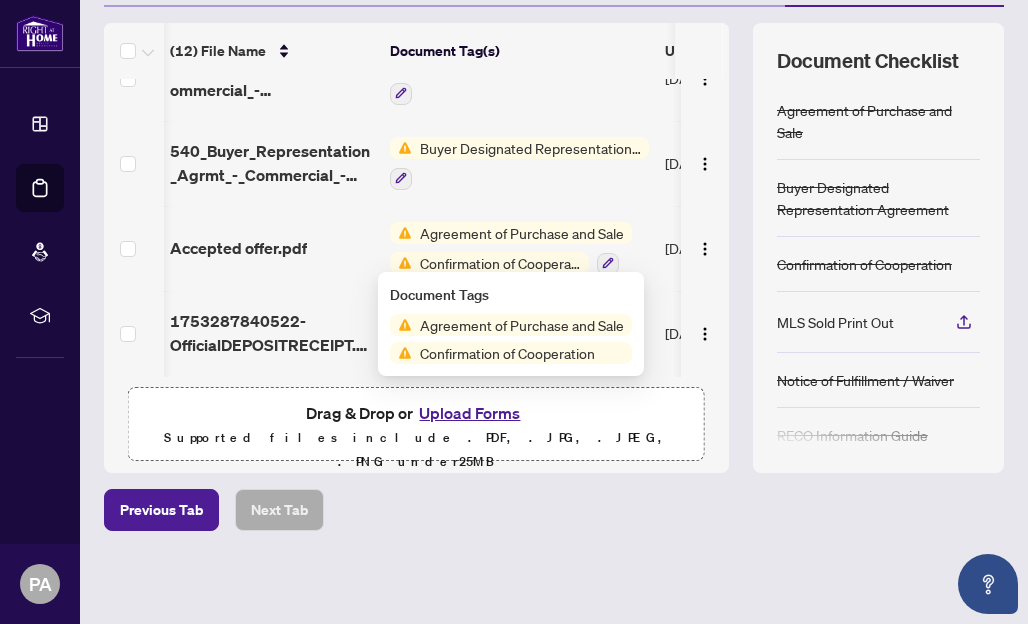 click on "Agreement of Purchase and Sale" at bounding box center (522, 325) 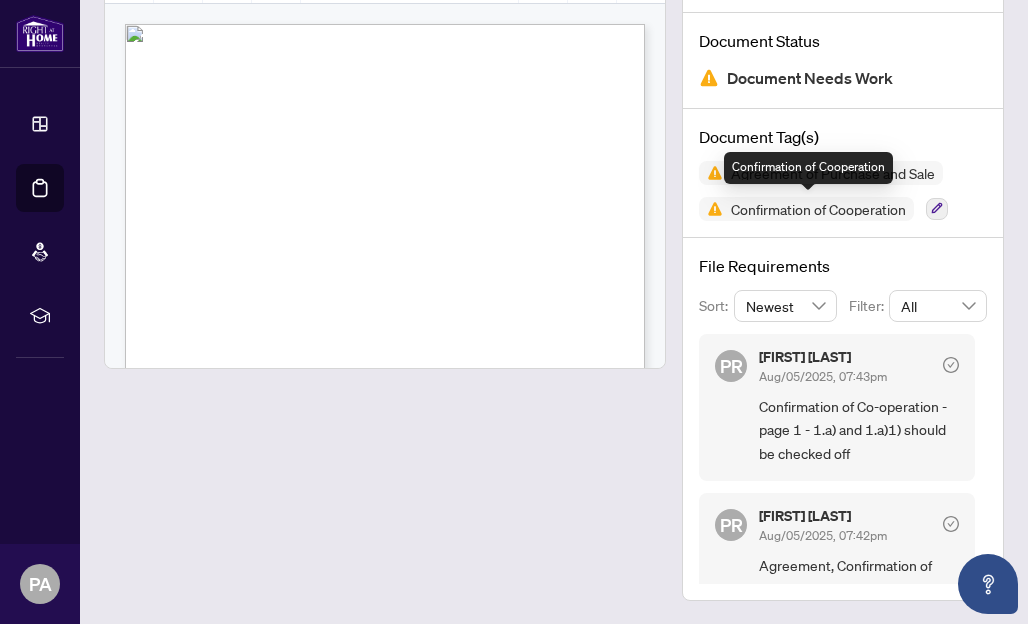scroll, scrollTop: 163, scrollLeft: 0, axis: vertical 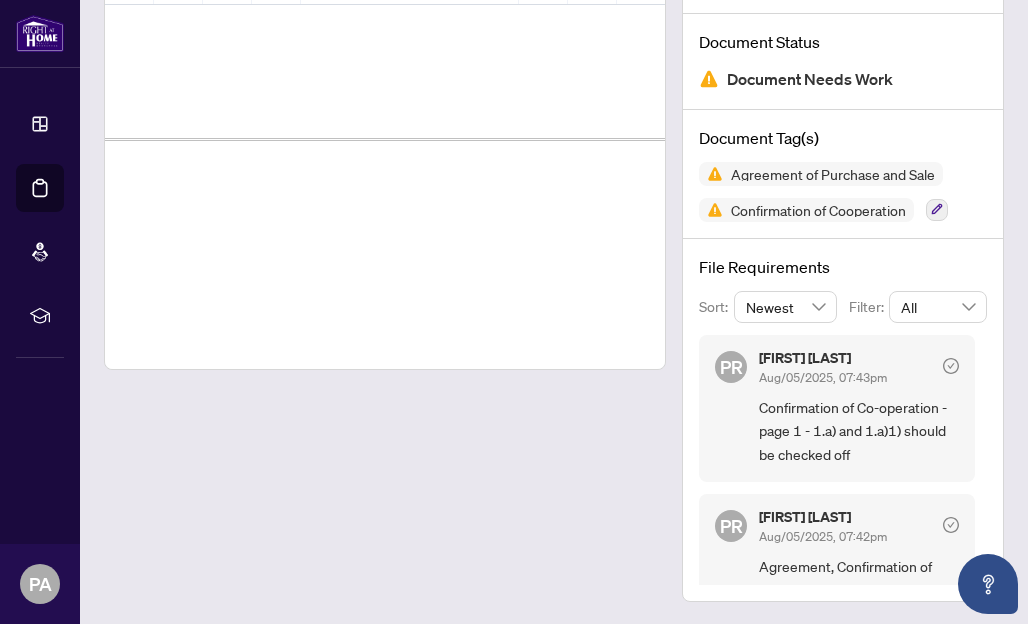 click at bounding box center (385, 279) 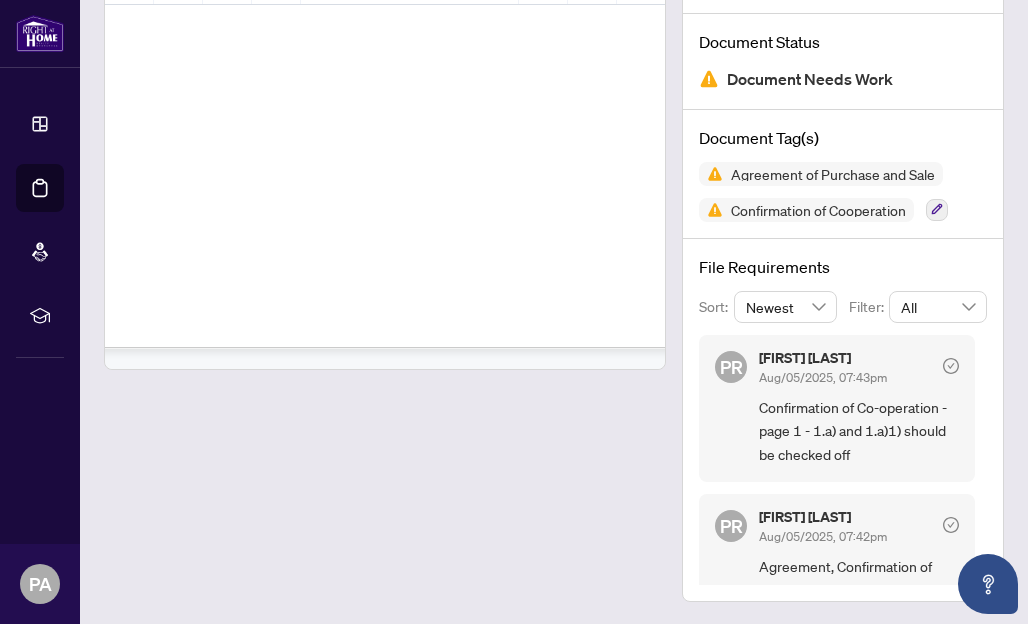 scroll, scrollTop: 7318, scrollLeft: 0, axis: vertical 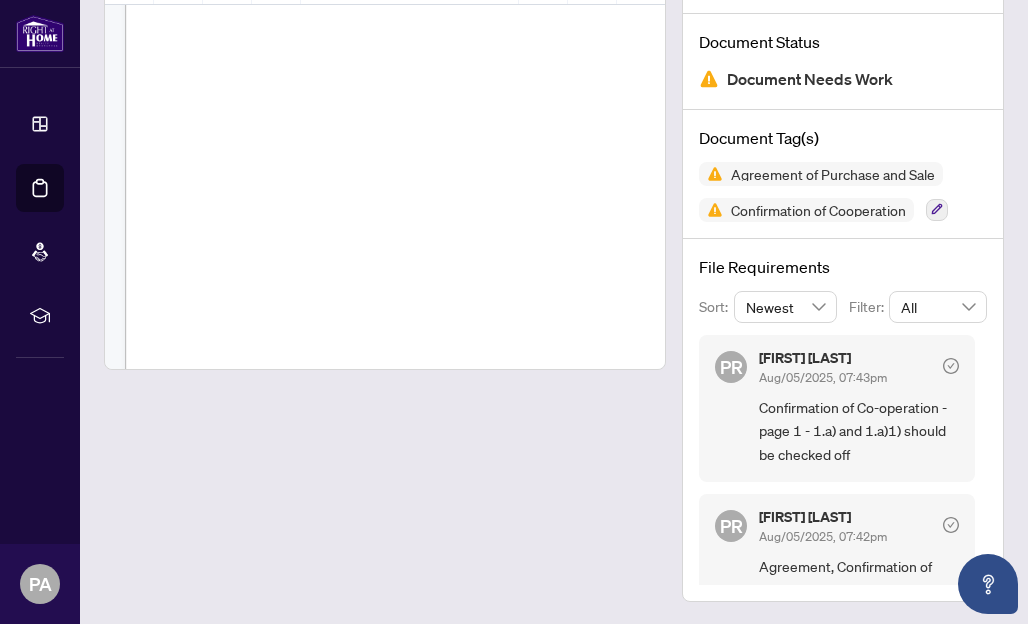 click at bounding box center [743, 263] 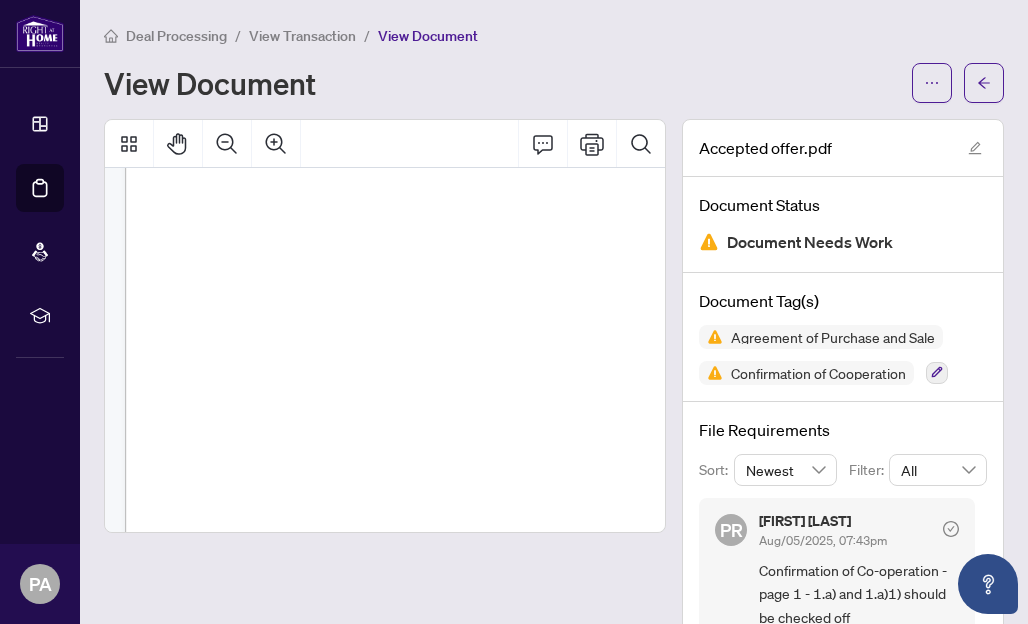scroll, scrollTop: 0, scrollLeft: 0, axis: both 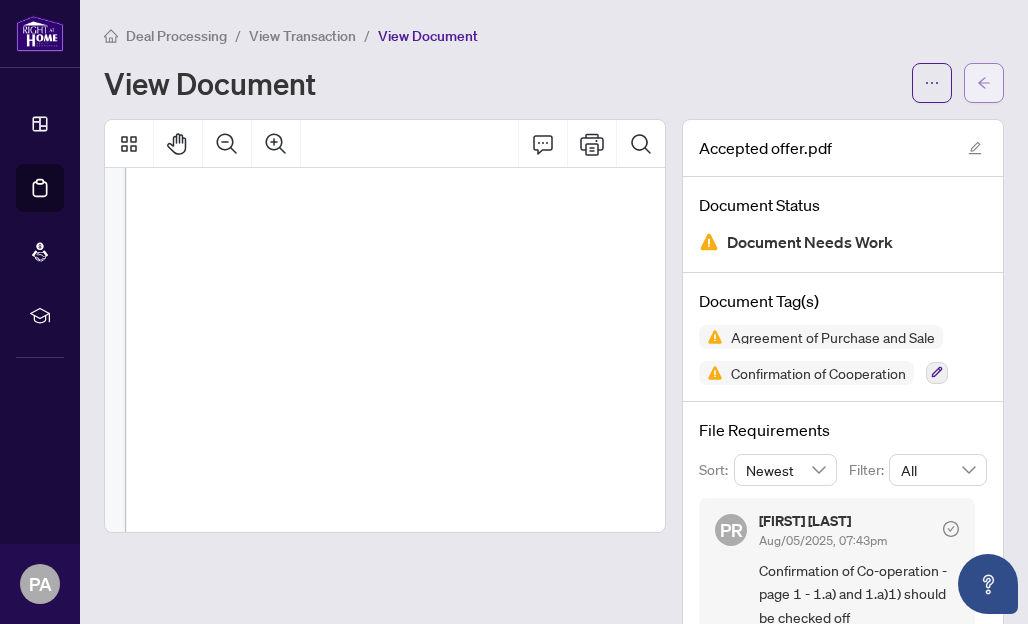 click at bounding box center [984, 83] 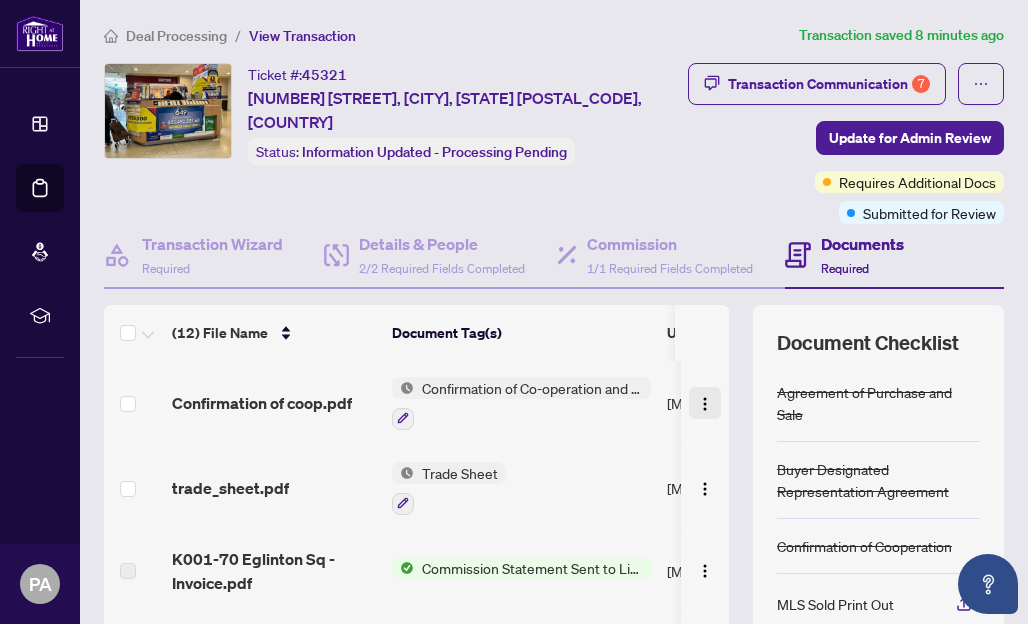 click at bounding box center (705, 404) 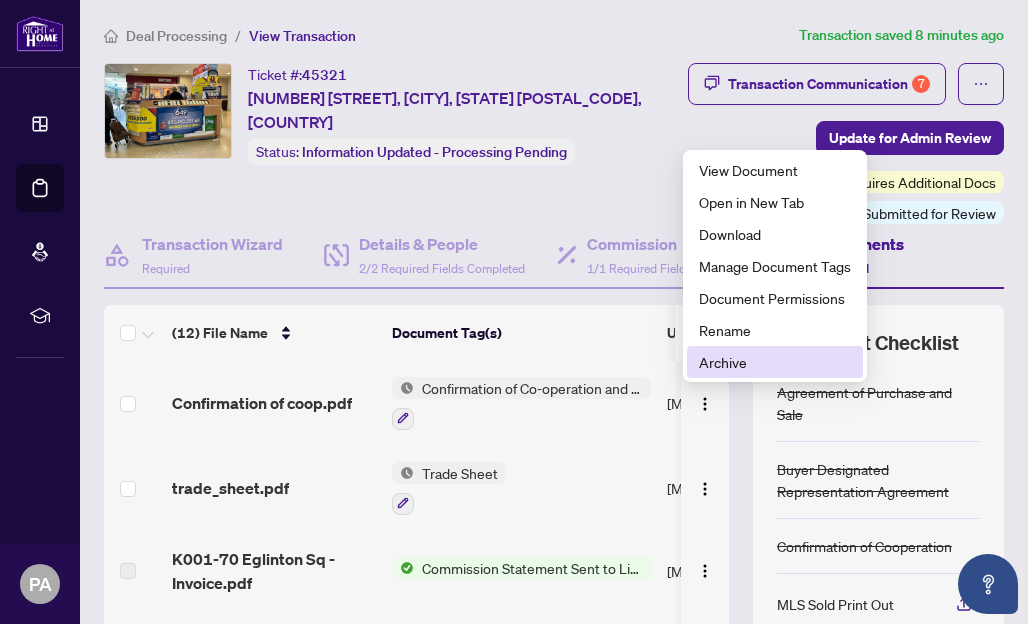 click on "Archive" at bounding box center (775, 362) 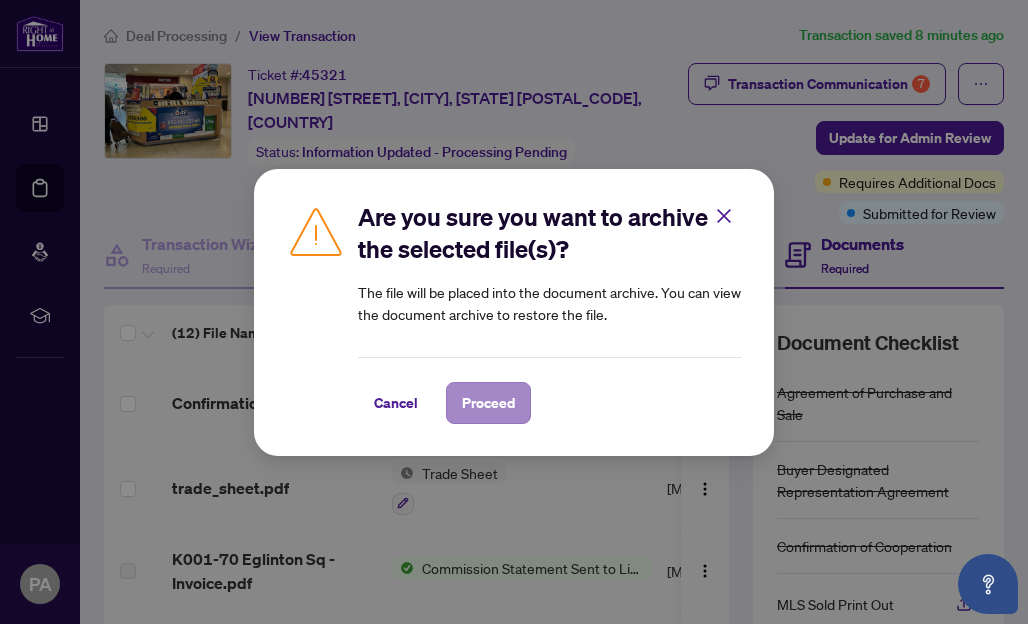 click on "Proceed" at bounding box center (488, 403) 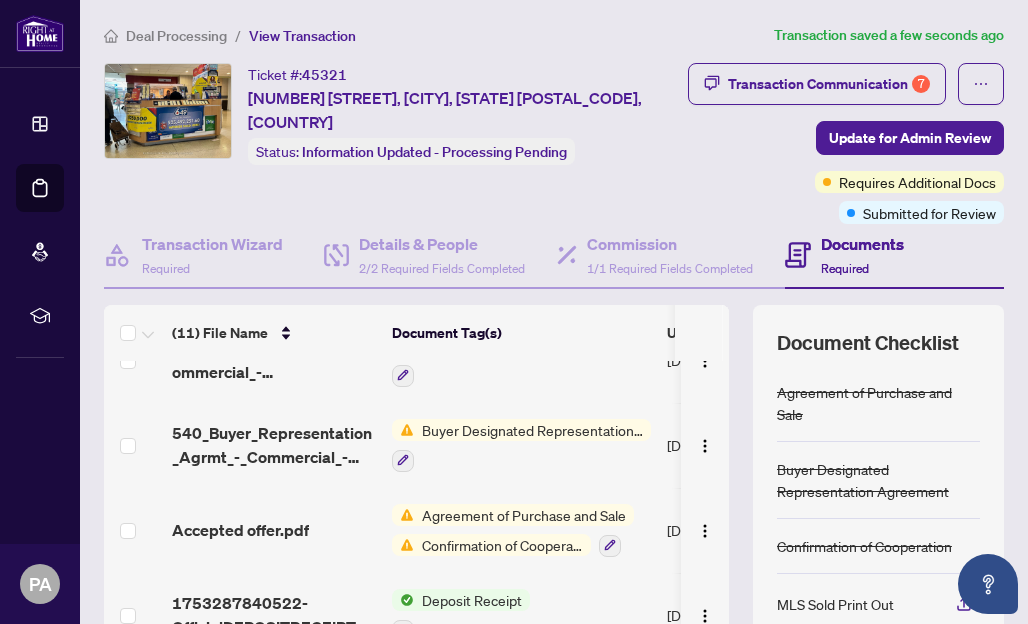 scroll, scrollTop: 634, scrollLeft: 0, axis: vertical 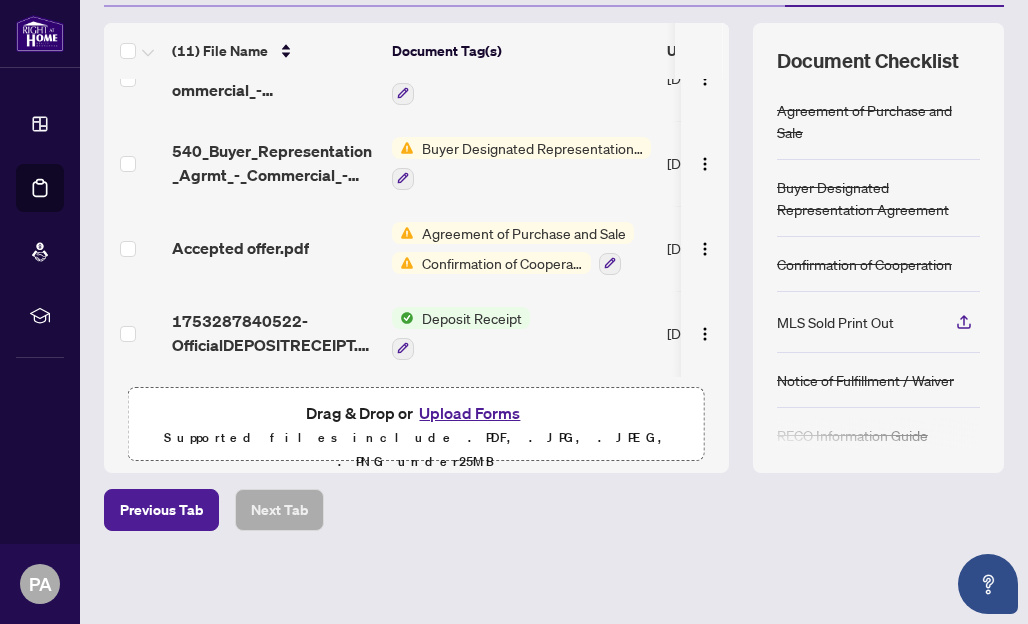 click on "Upload Forms" at bounding box center (469, 413) 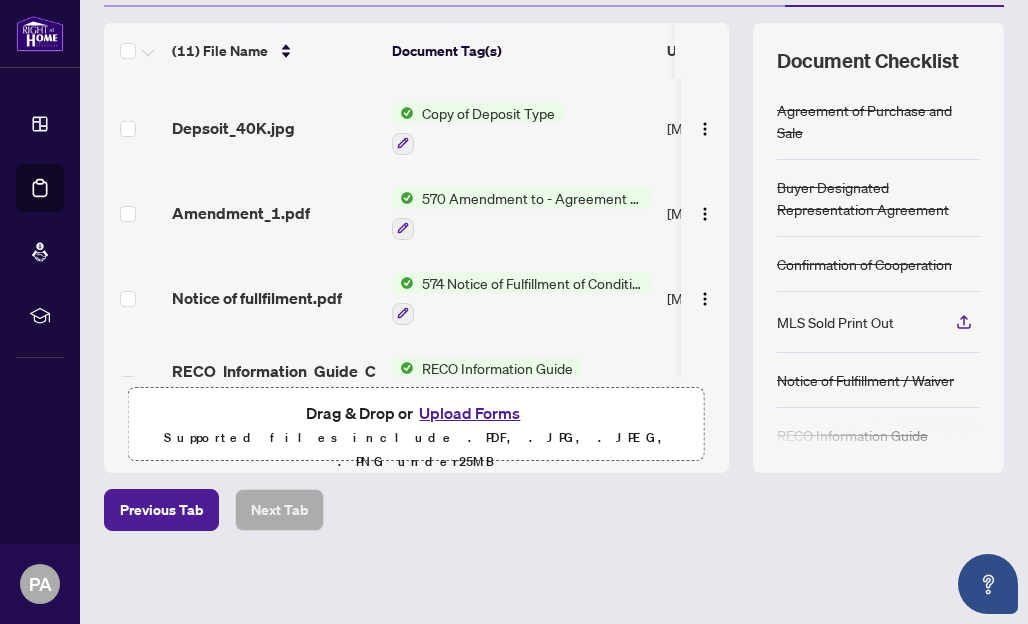scroll, scrollTop: 358, scrollLeft: 0, axis: vertical 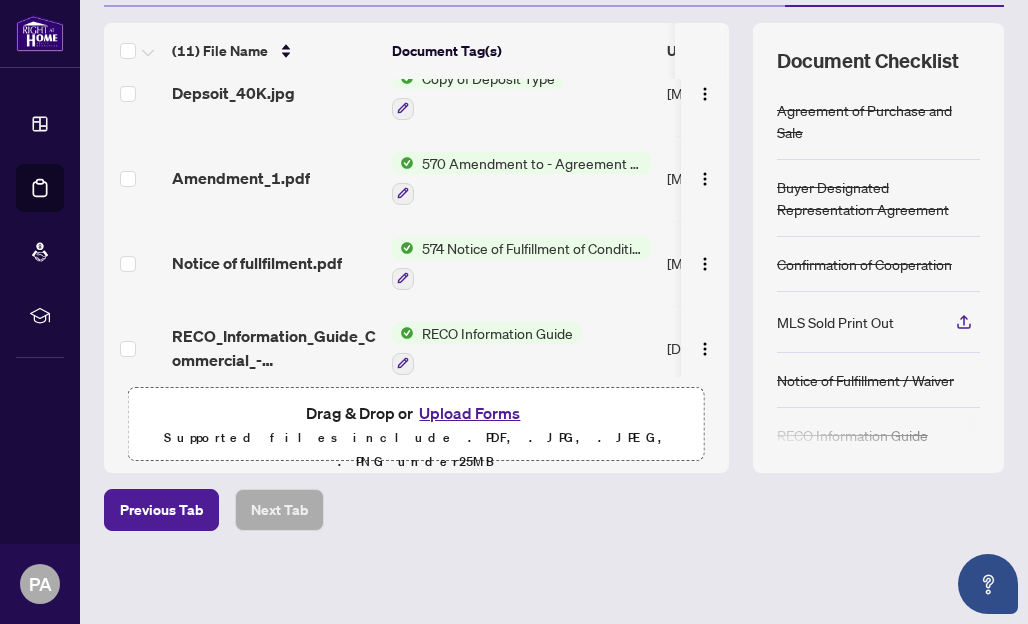 click on "Upload Forms" at bounding box center (469, 413) 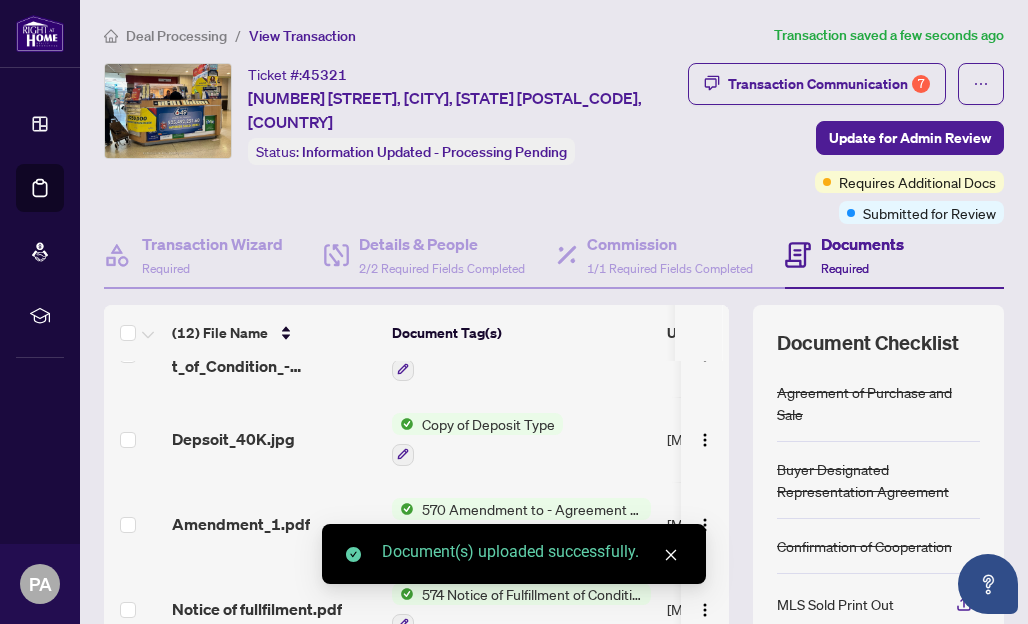 scroll, scrollTop: 0, scrollLeft: 0, axis: both 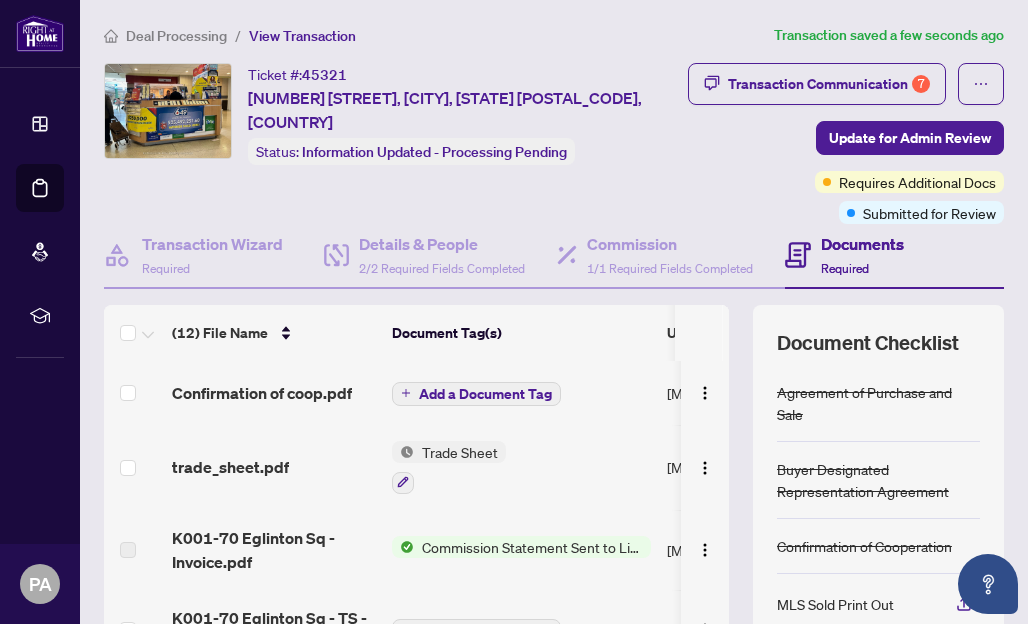 click on "Add a Document Tag" at bounding box center (485, 394) 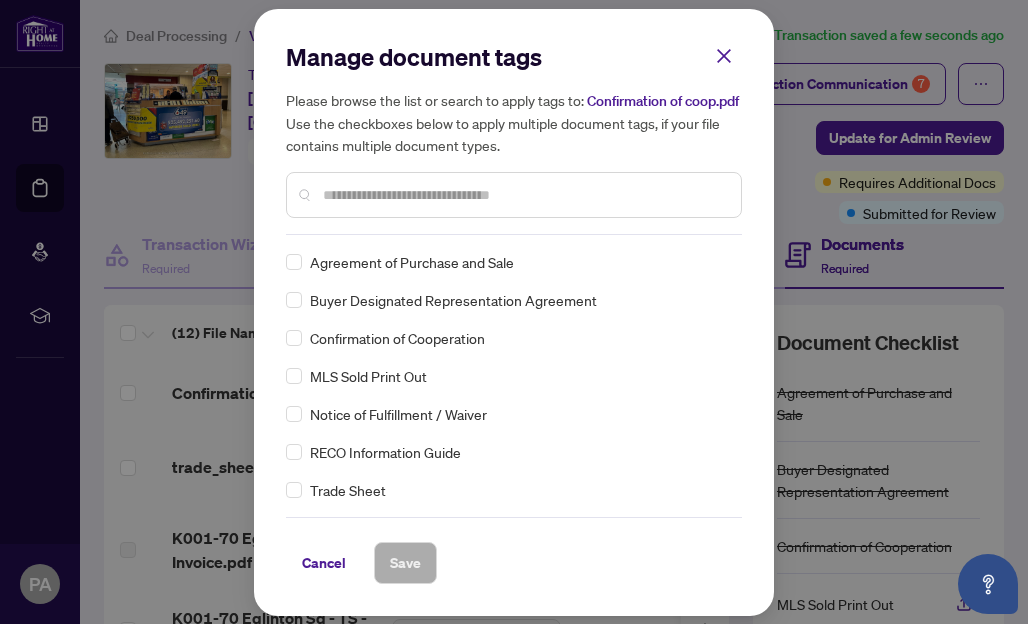 click at bounding box center [524, 195] 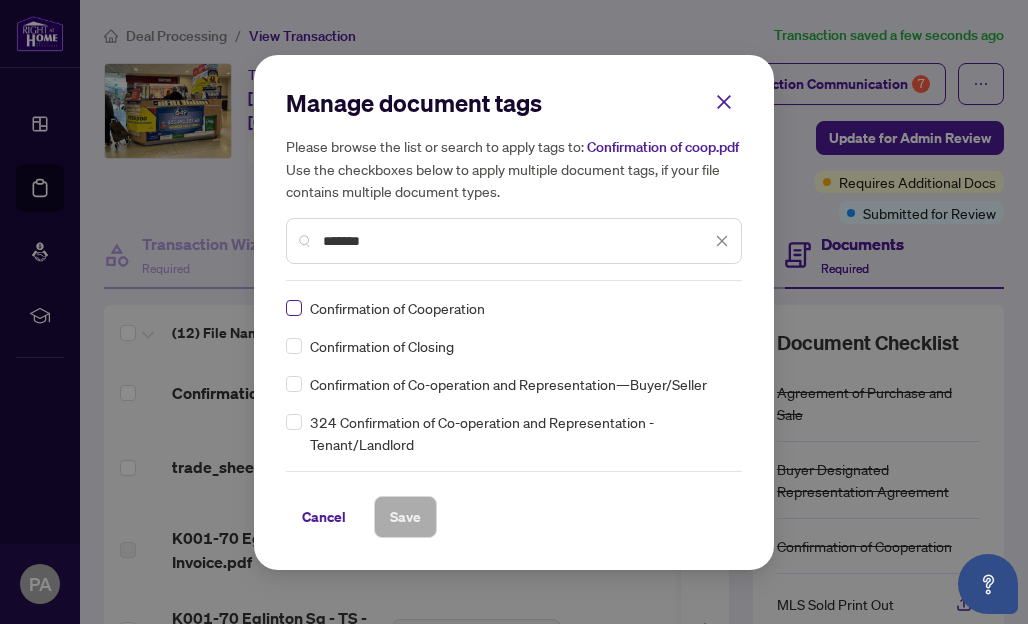 type on "*******" 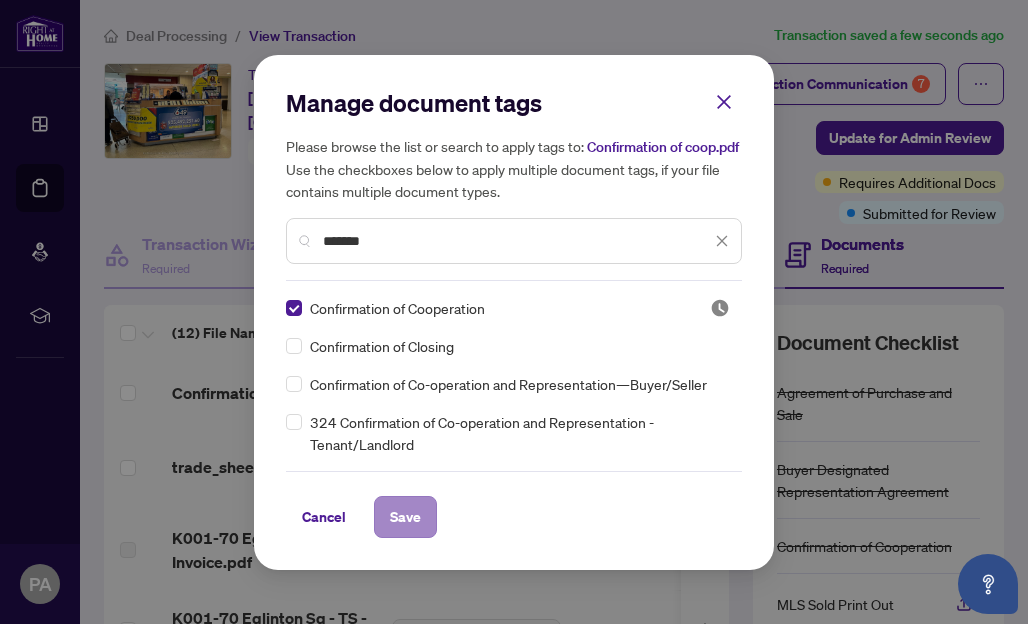 click on "Save" at bounding box center [405, 517] 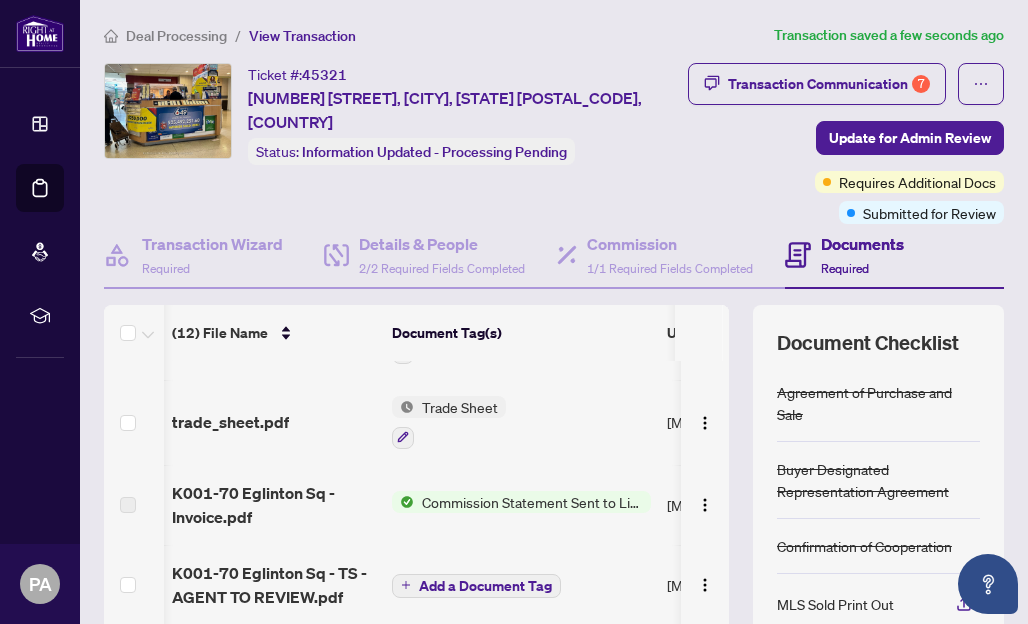 scroll, scrollTop: 198, scrollLeft: 1, axis: both 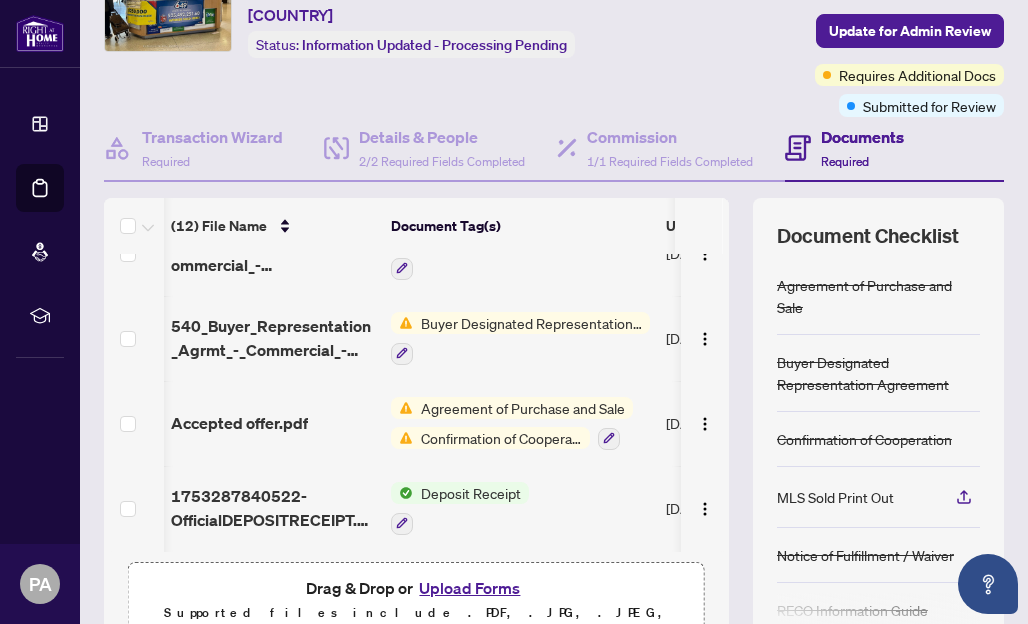 click on "Agreement of Purchase and Sale" at bounding box center [523, 408] 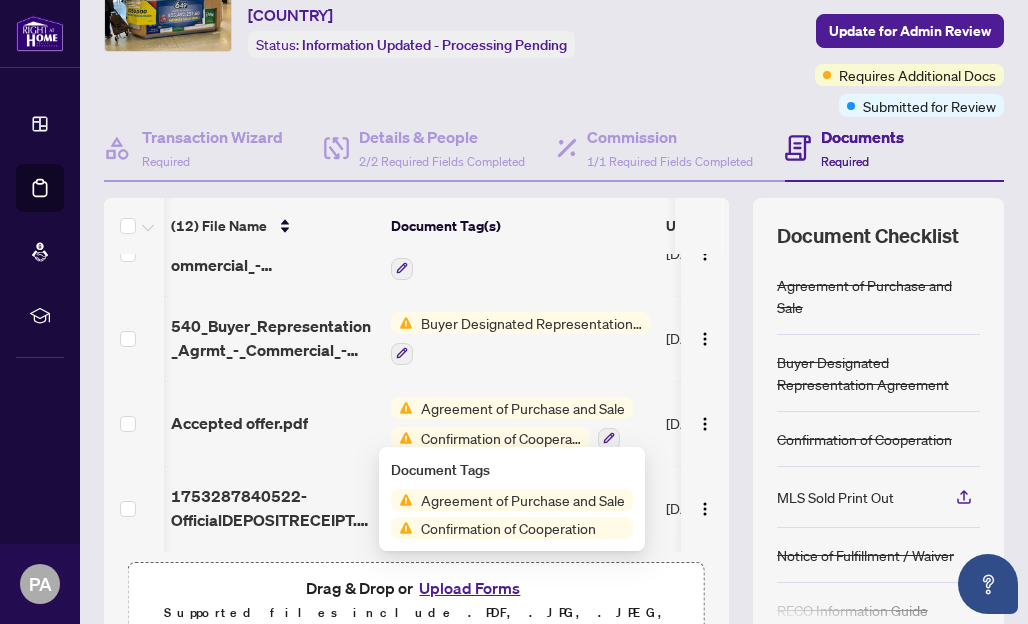 click on "Agreement of Purchase and Sale" at bounding box center (523, 500) 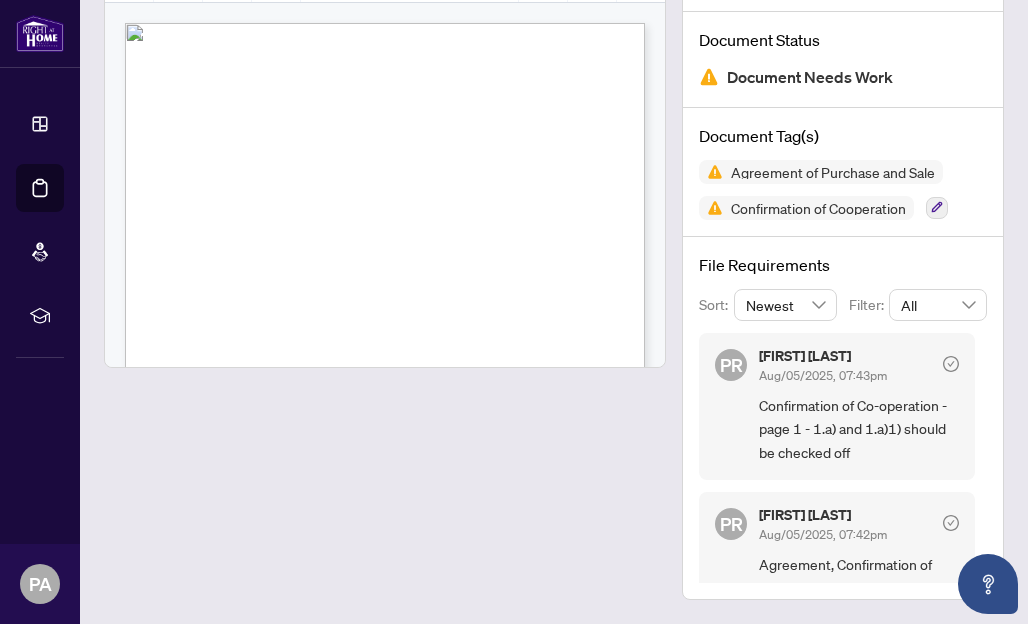 scroll, scrollTop: 164, scrollLeft: 0, axis: vertical 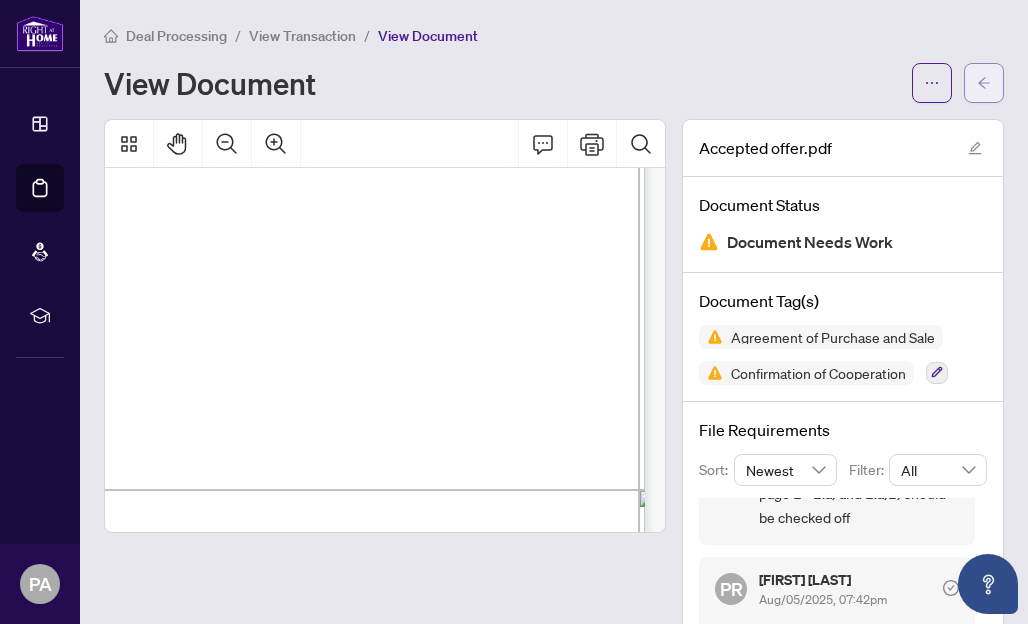 click at bounding box center (984, 83) 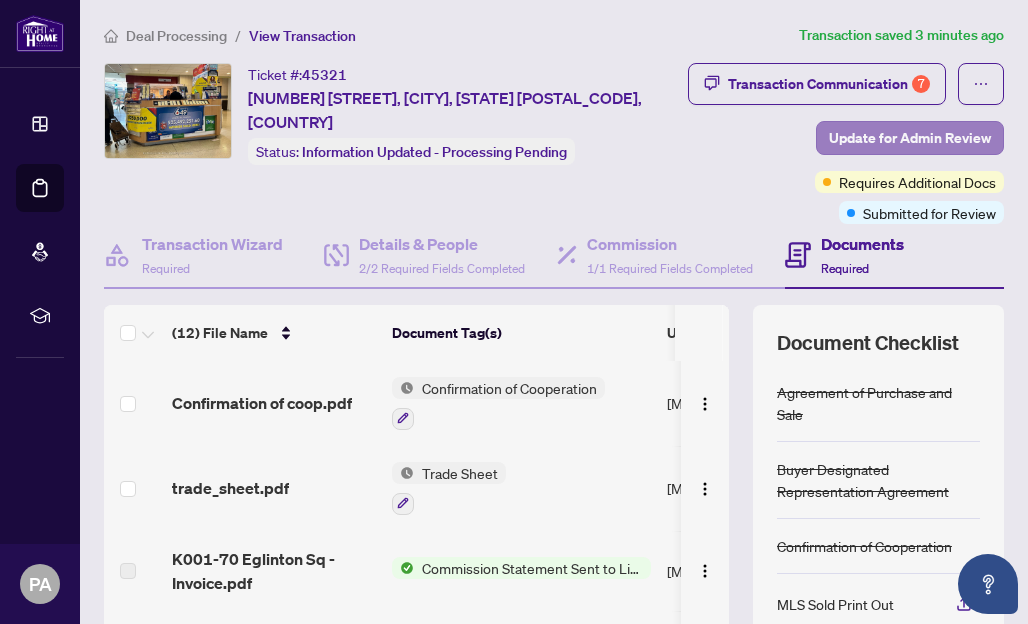 click on "Update for Admin Review" at bounding box center [910, 138] 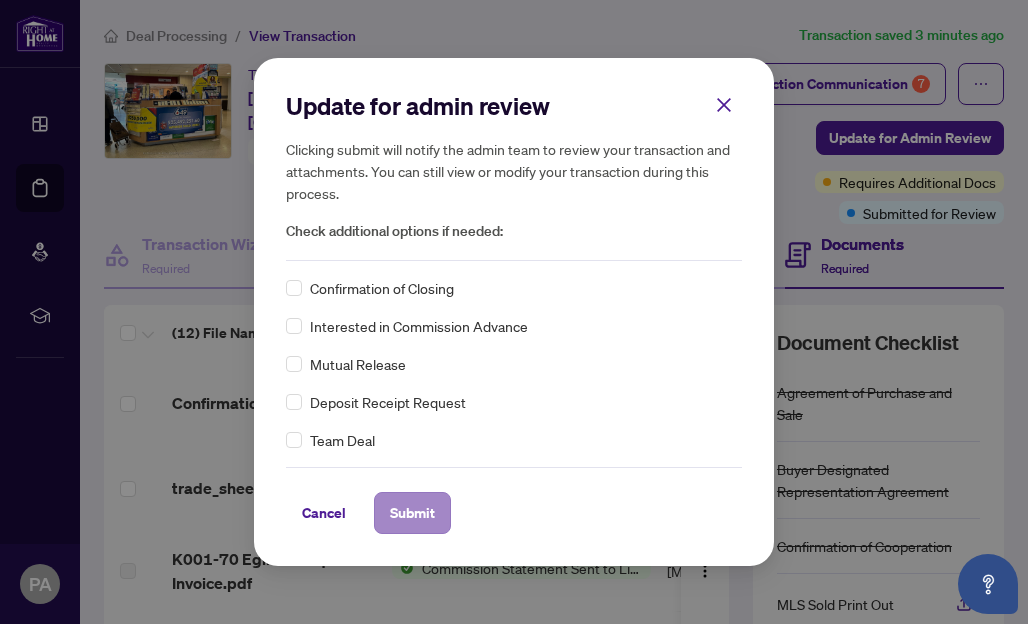 click on "Submit" at bounding box center (412, 513) 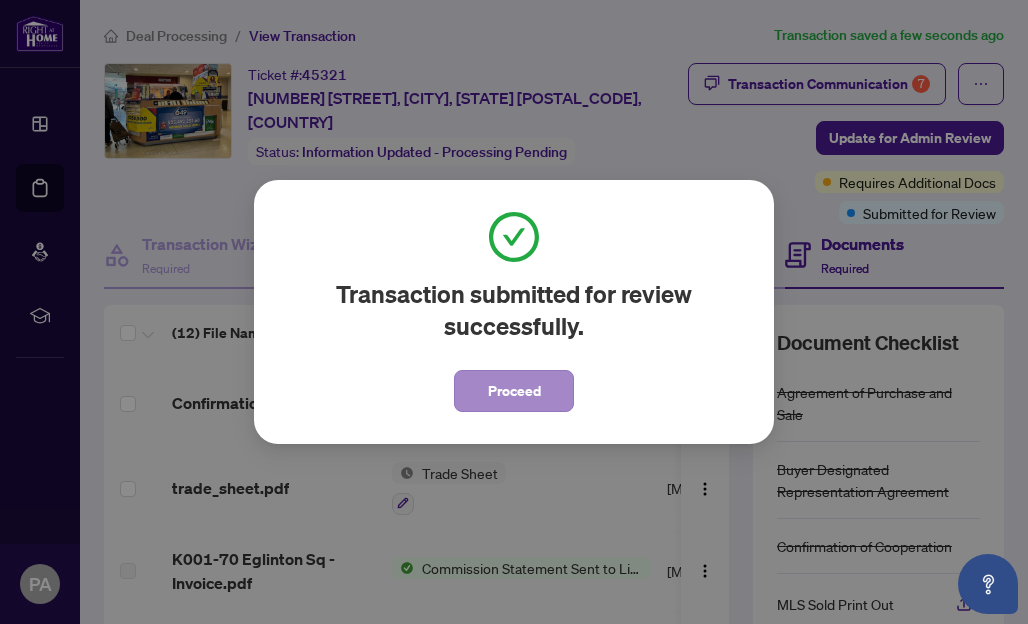 click on "Proceed" at bounding box center (514, 391) 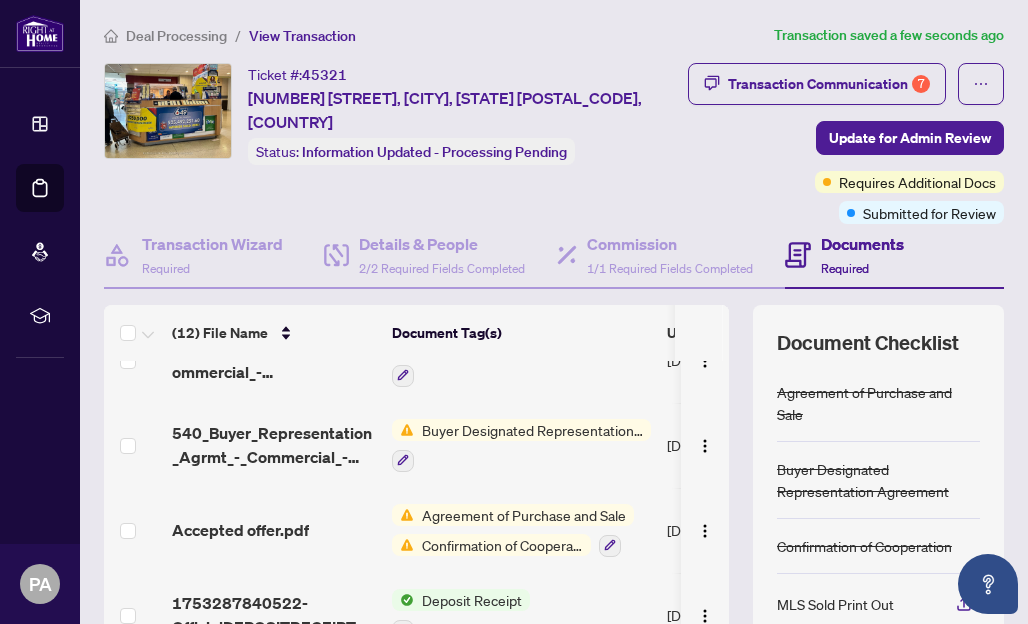scroll, scrollTop: 719, scrollLeft: 0, axis: vertical 